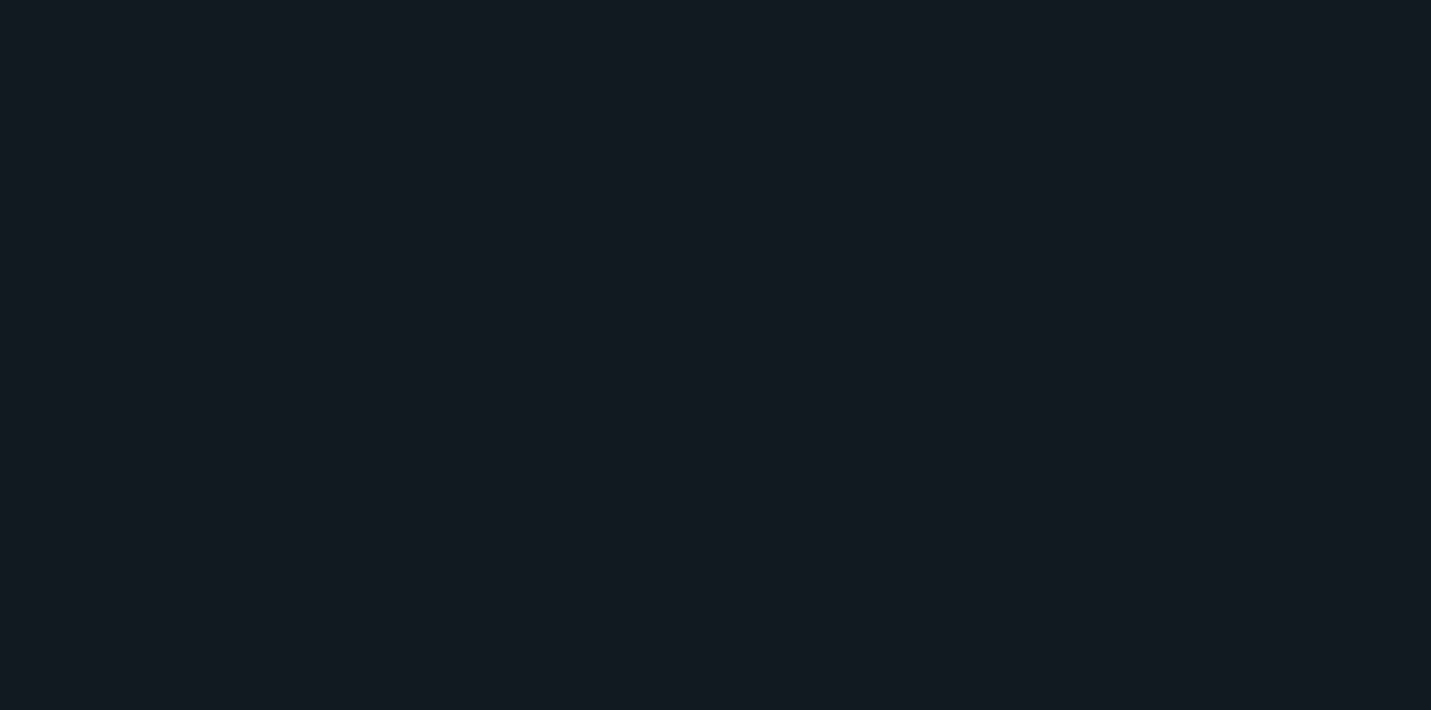 scroll, scrollTop: 0, scrollLeft: 0, axis: both 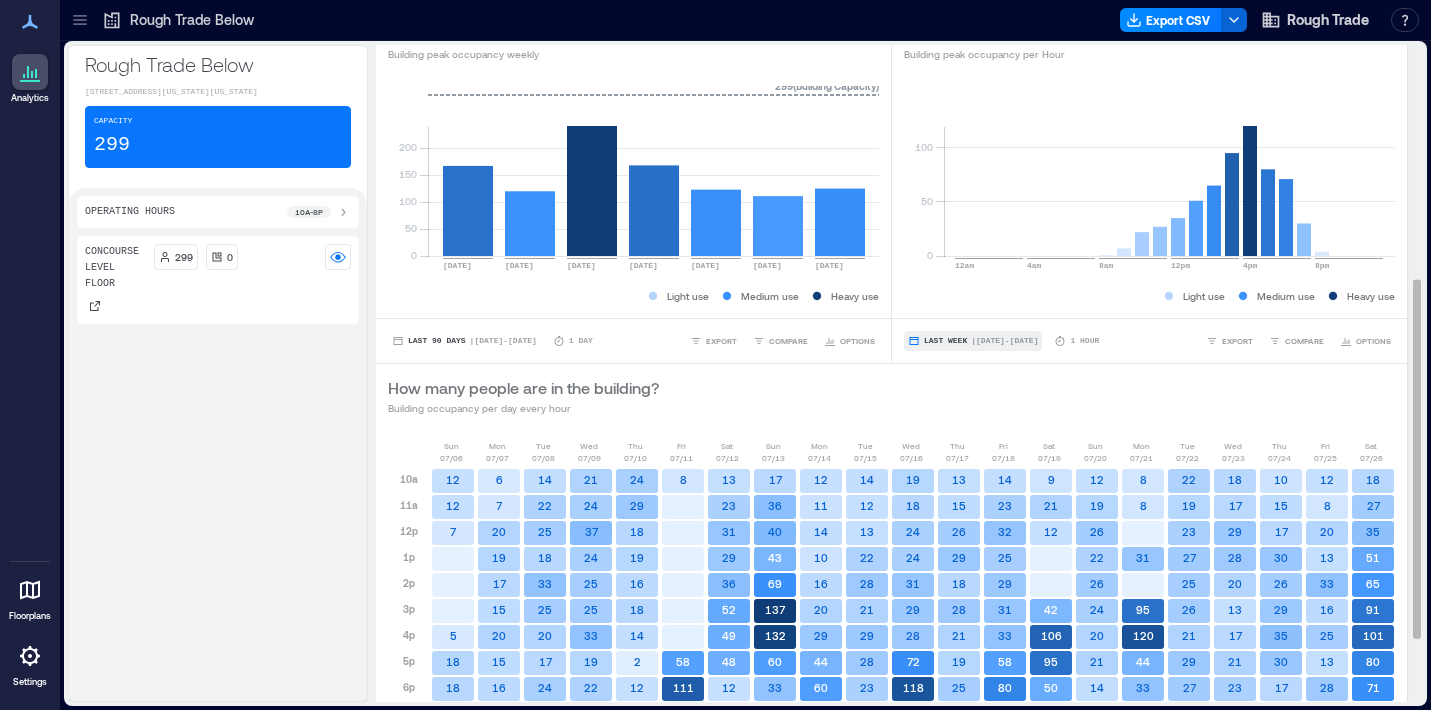 click on "|  [DATE]  -  [DATE]" at bounding box center [1004, 341] 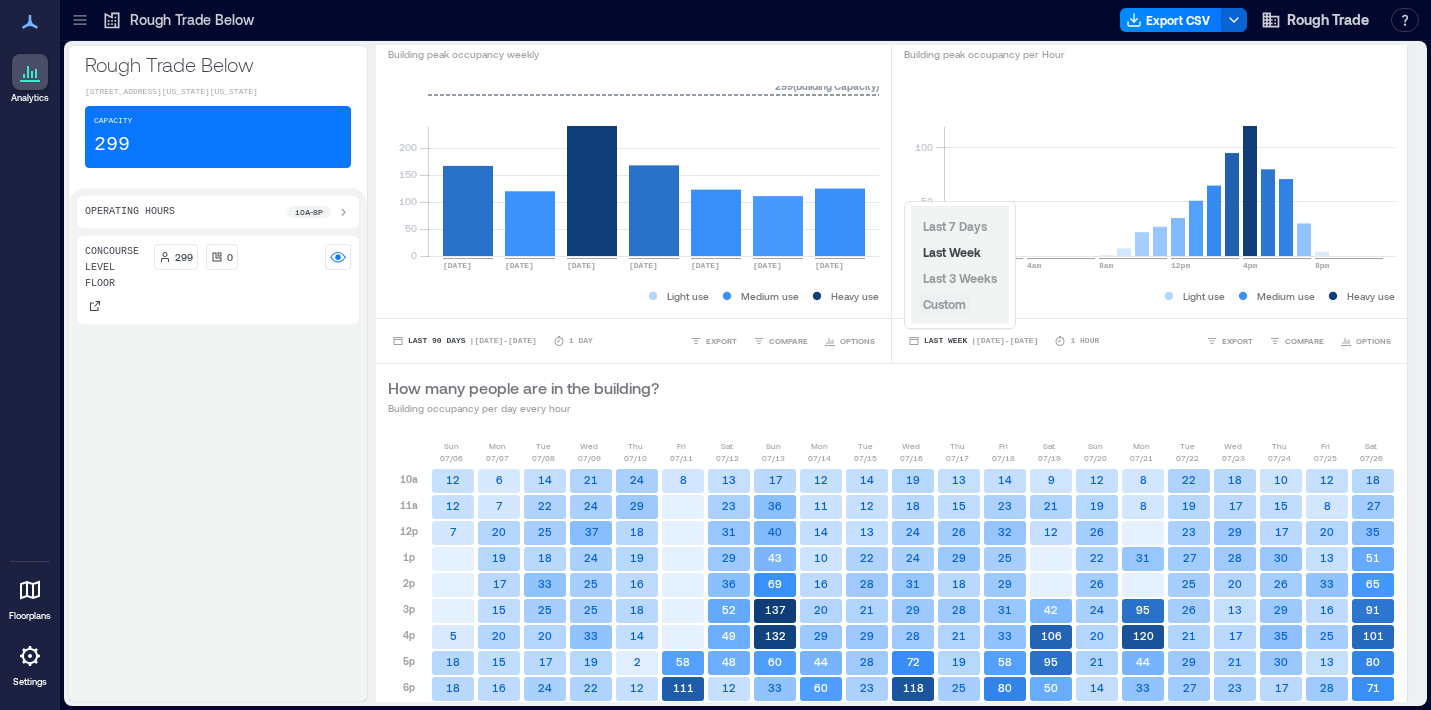 click on "Custom" at bounding box center (944, 304) 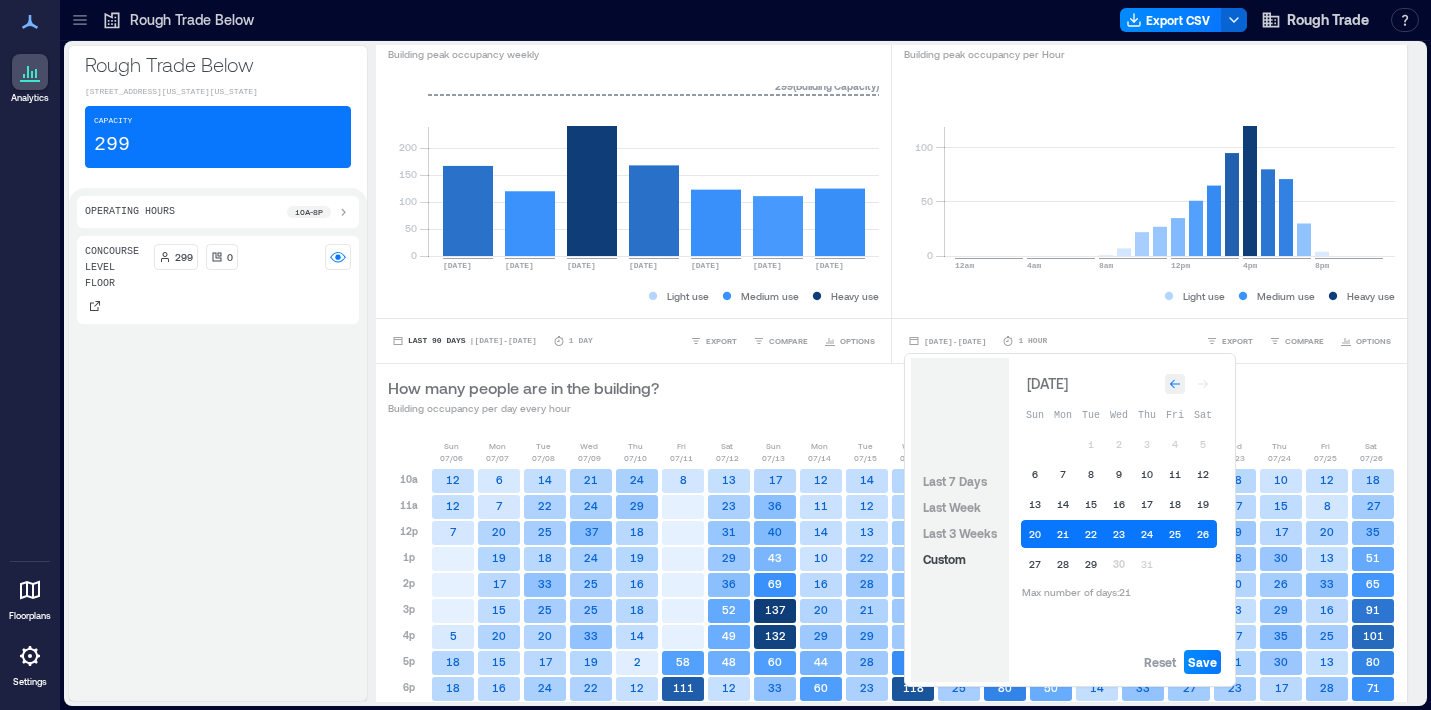click 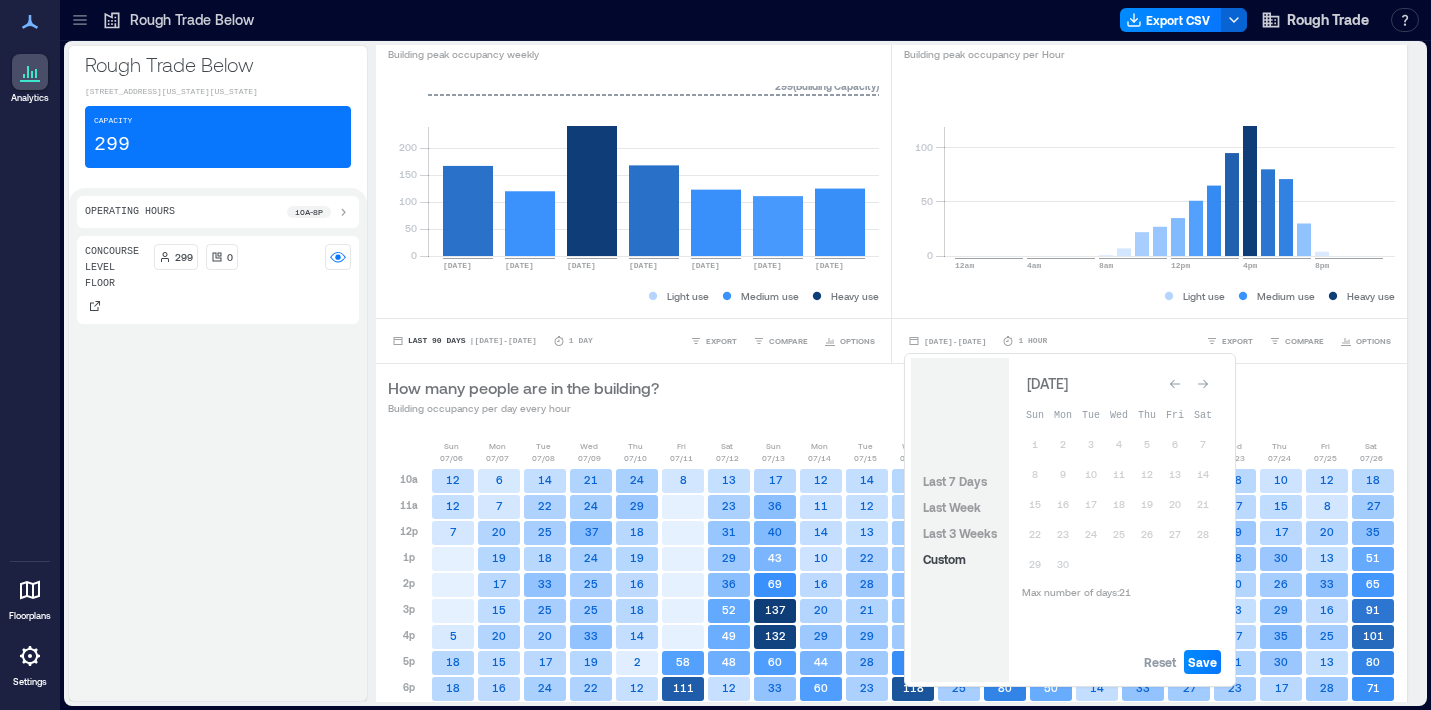 click 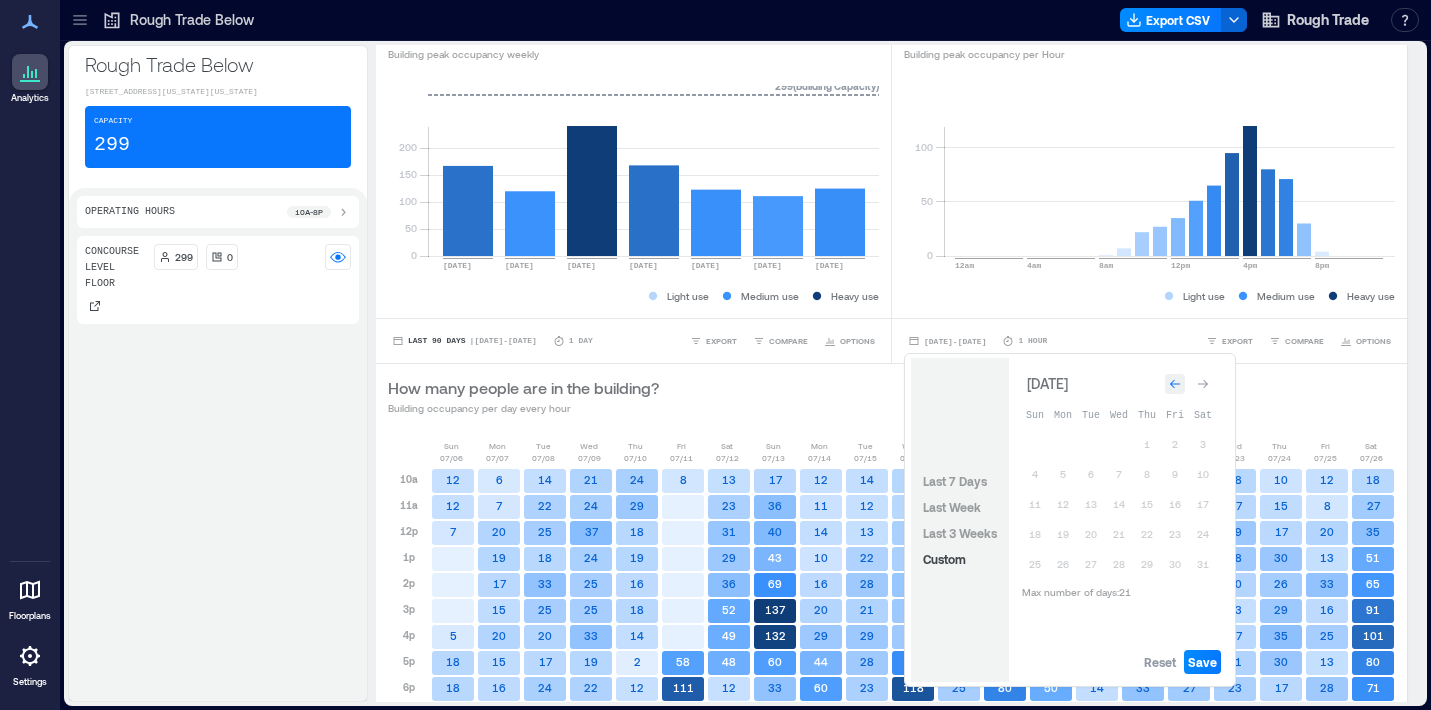 click at bounding box center (1175, 384) 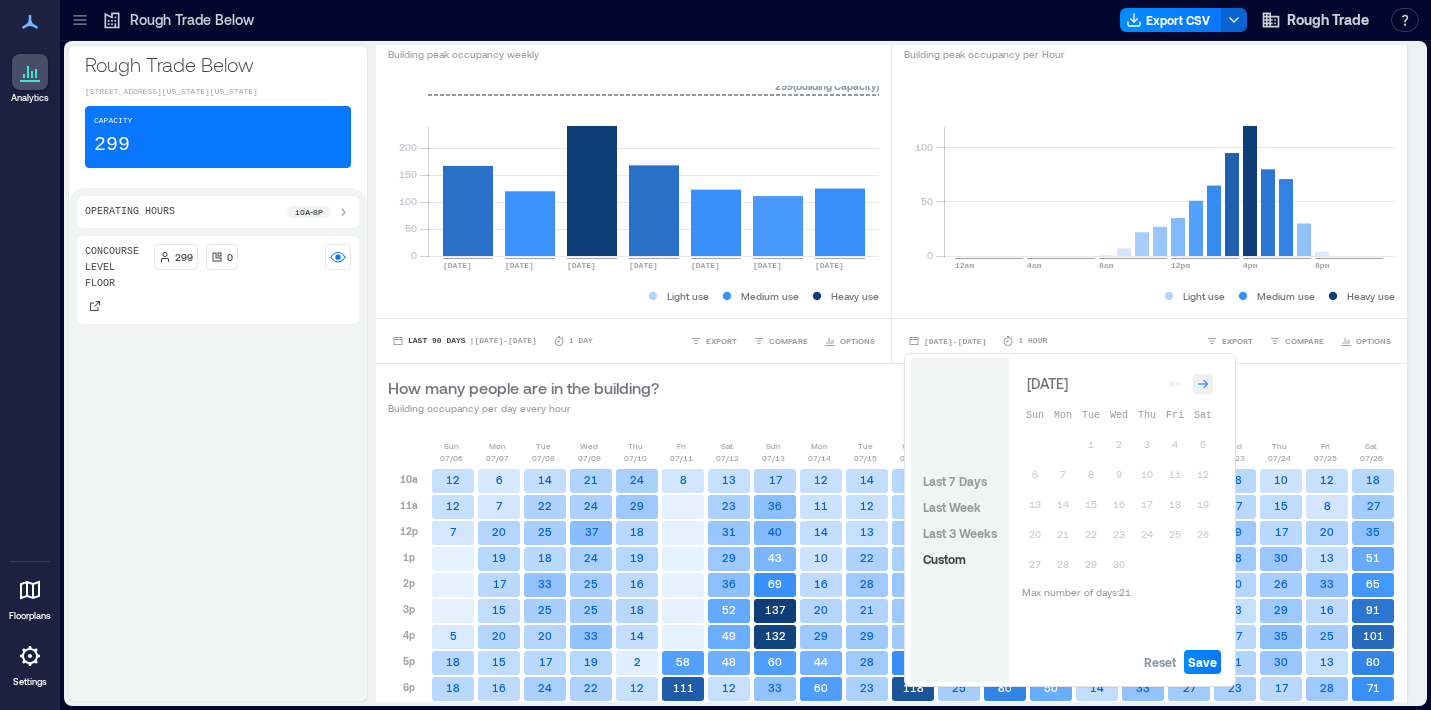 click 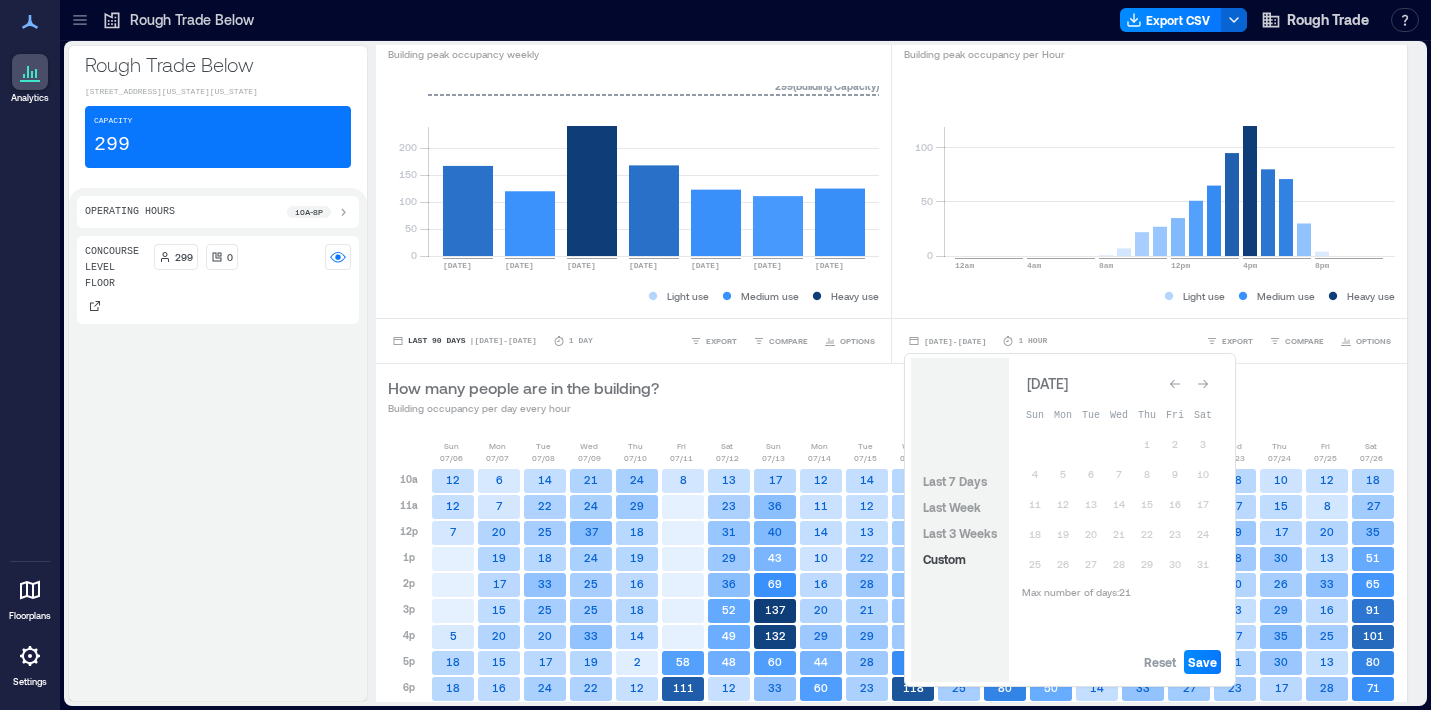 click 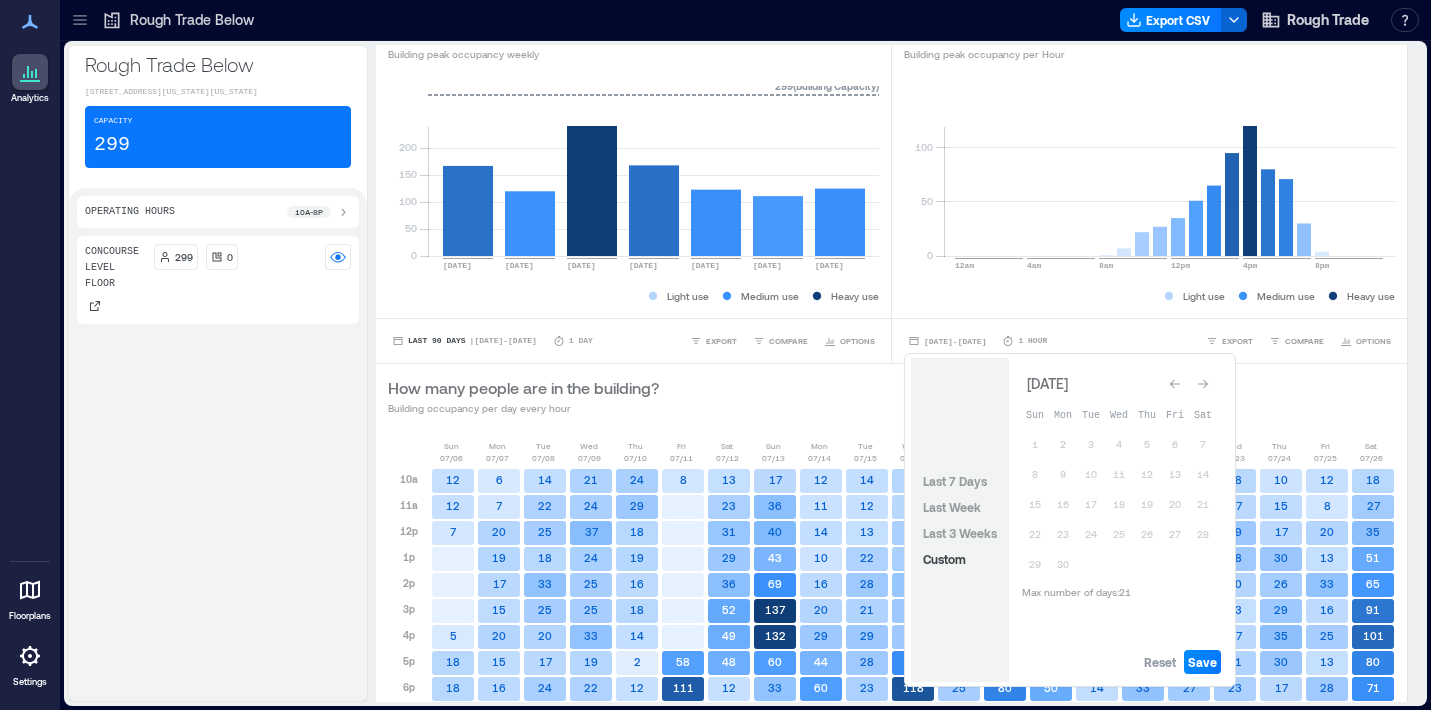 click 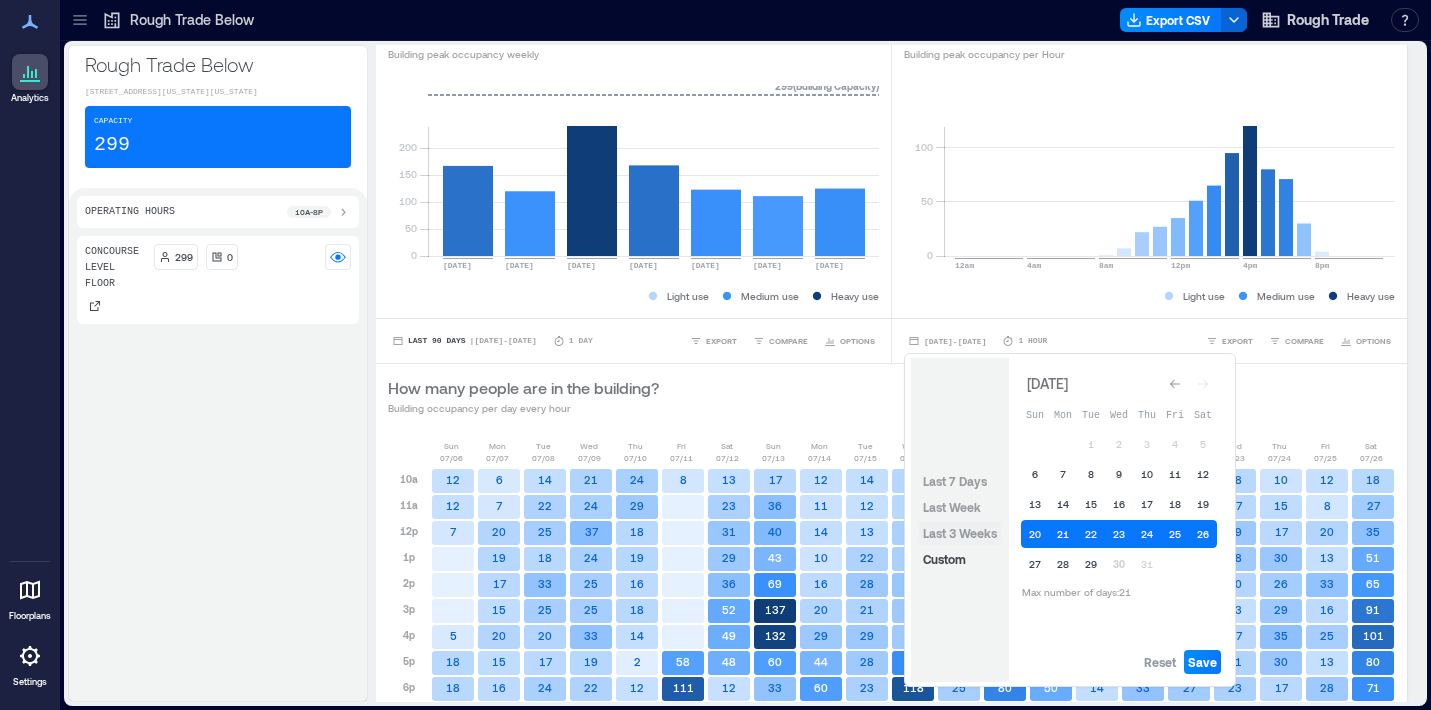 click on "Last 3 Weeks" at bounding box center (960, 533) 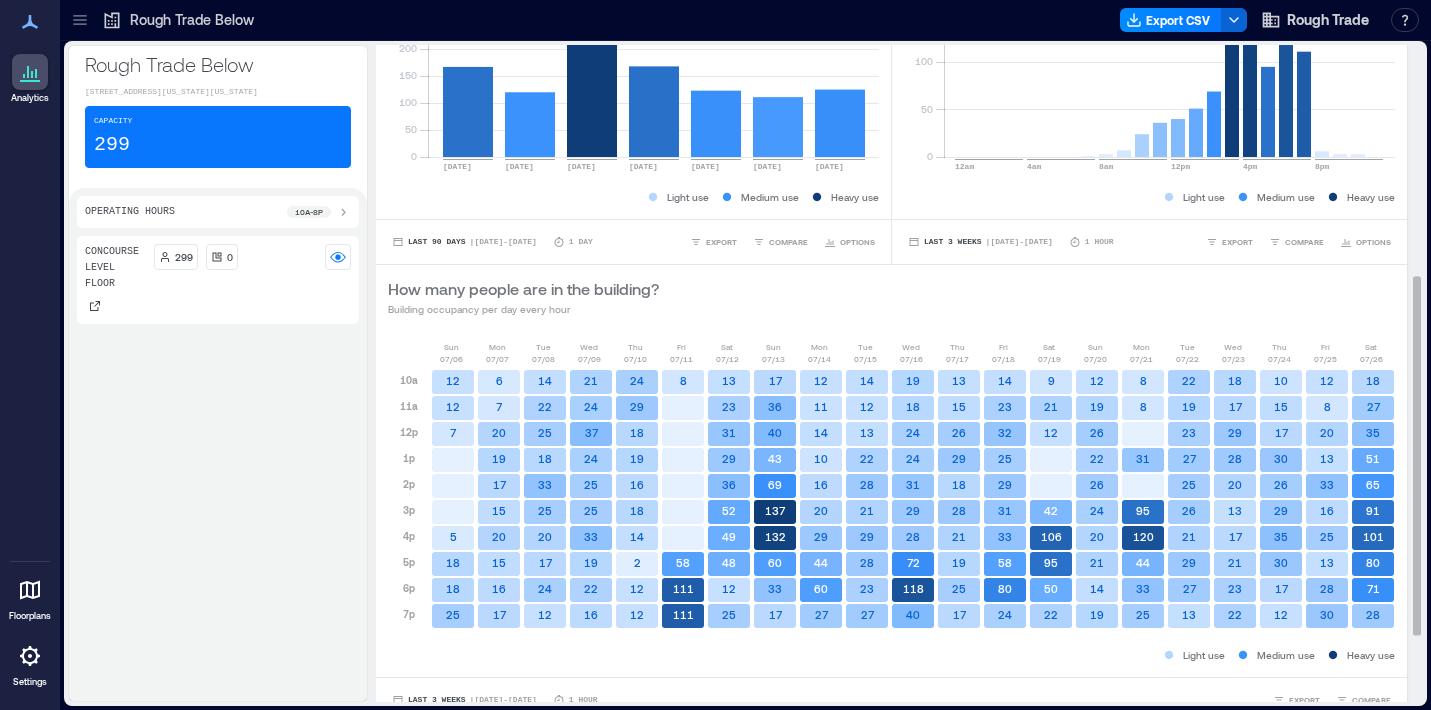 scroll, scrollTop: 544, scrollLeft: 0, axis: vertical 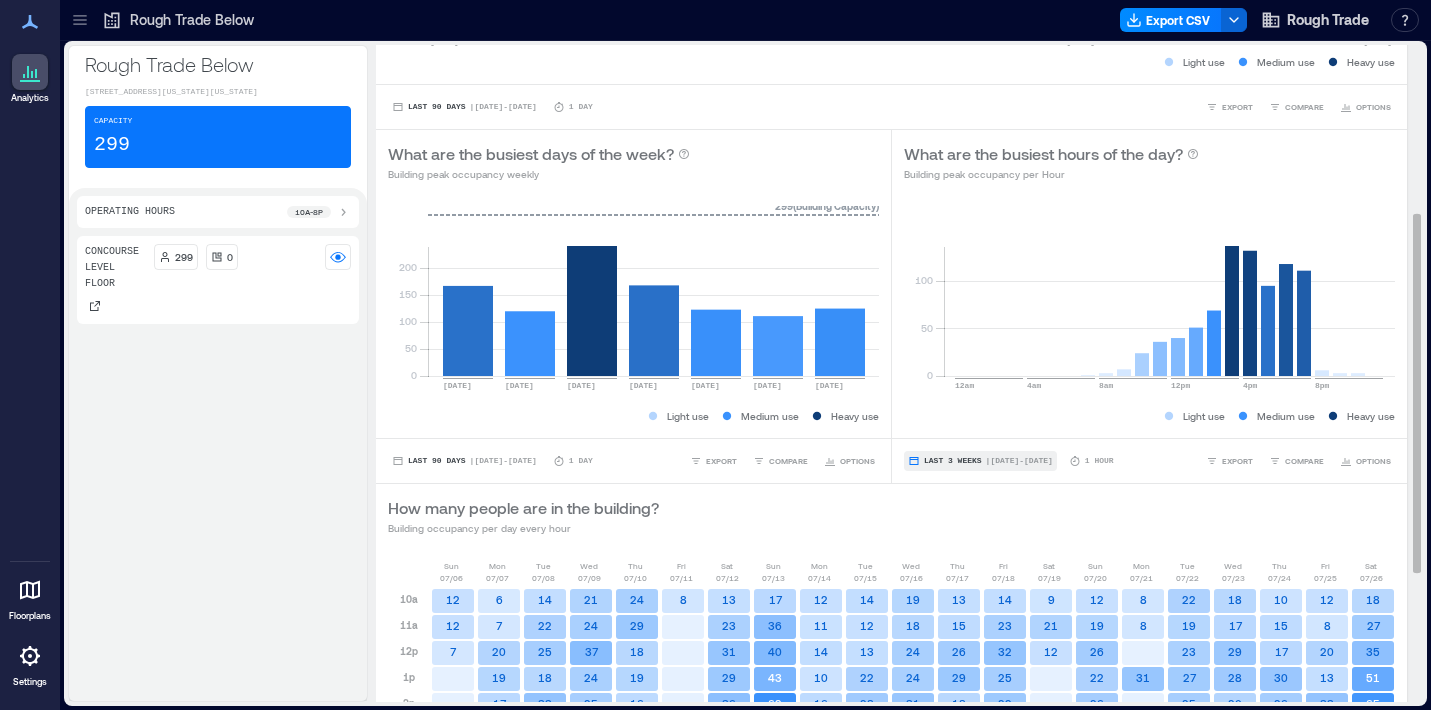 click on "|  [DATE]  -  [DATE]" at bounding box center (1019, 461) 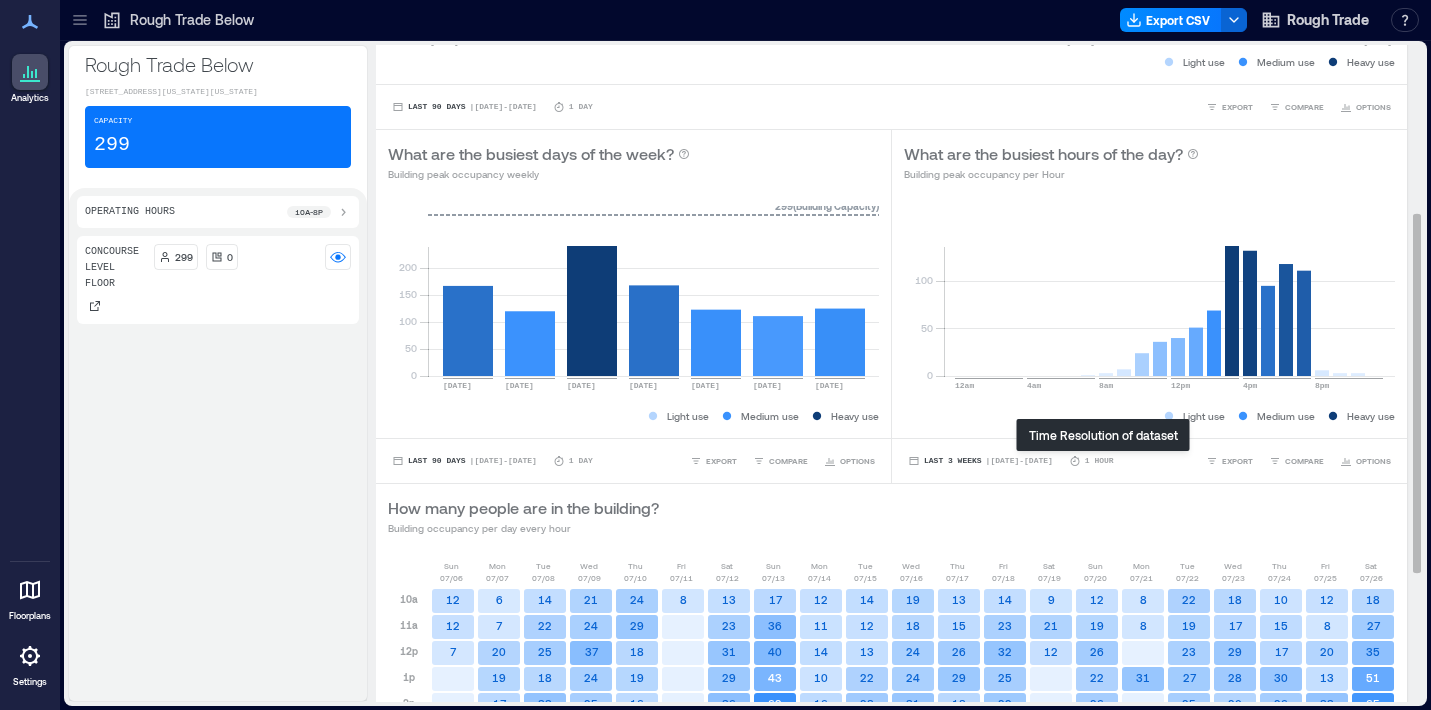click on "1 Hour" at bounding box center [1099, 461] 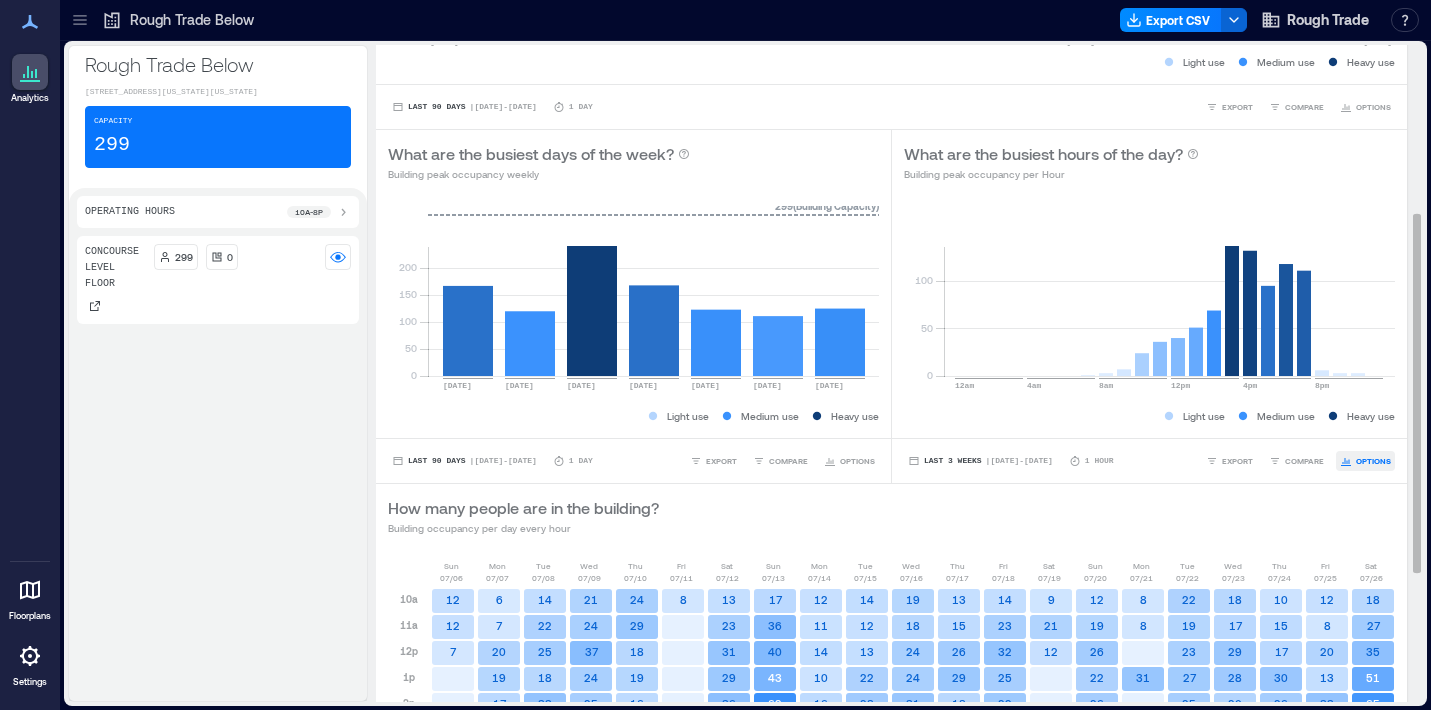 click on "OPTIONS" at bounding box center (1373, 461) 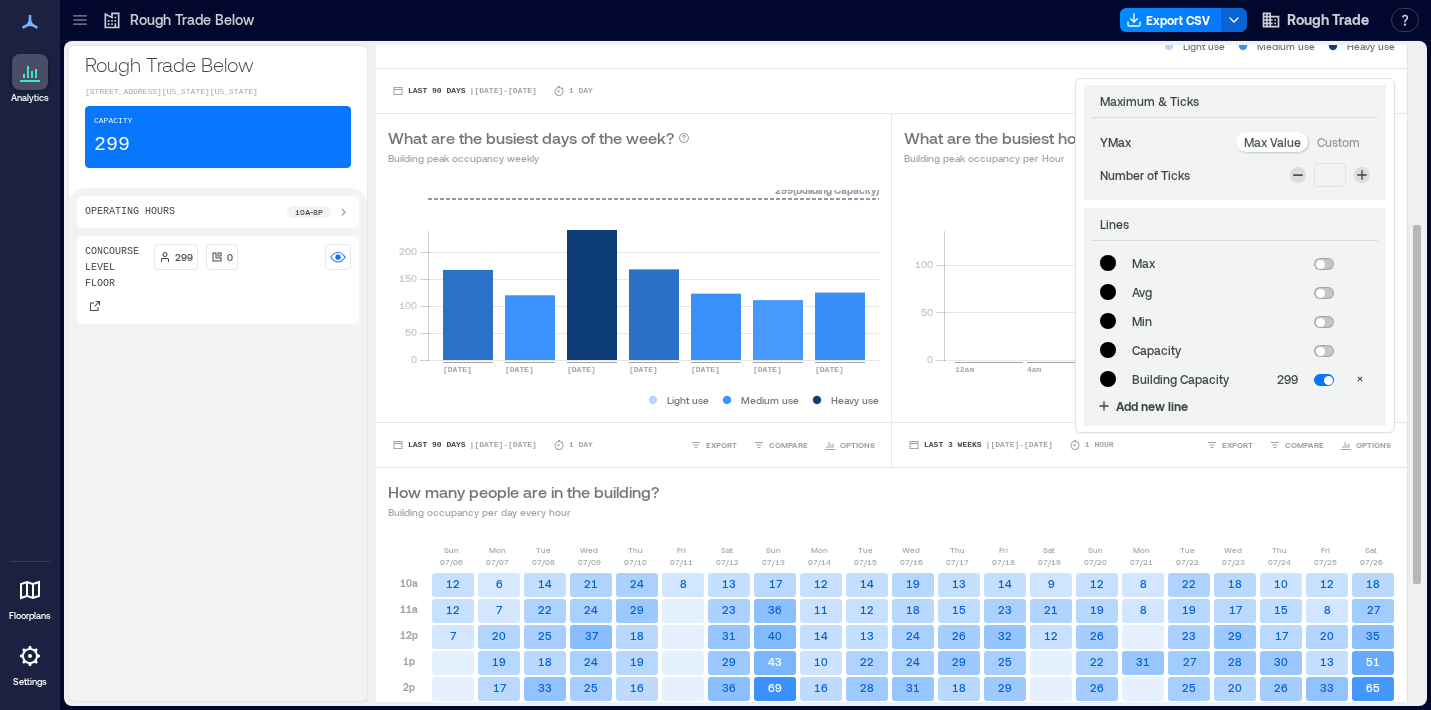 scroll, scrollTop: 327, scrollLeft: 0, axis: vertical 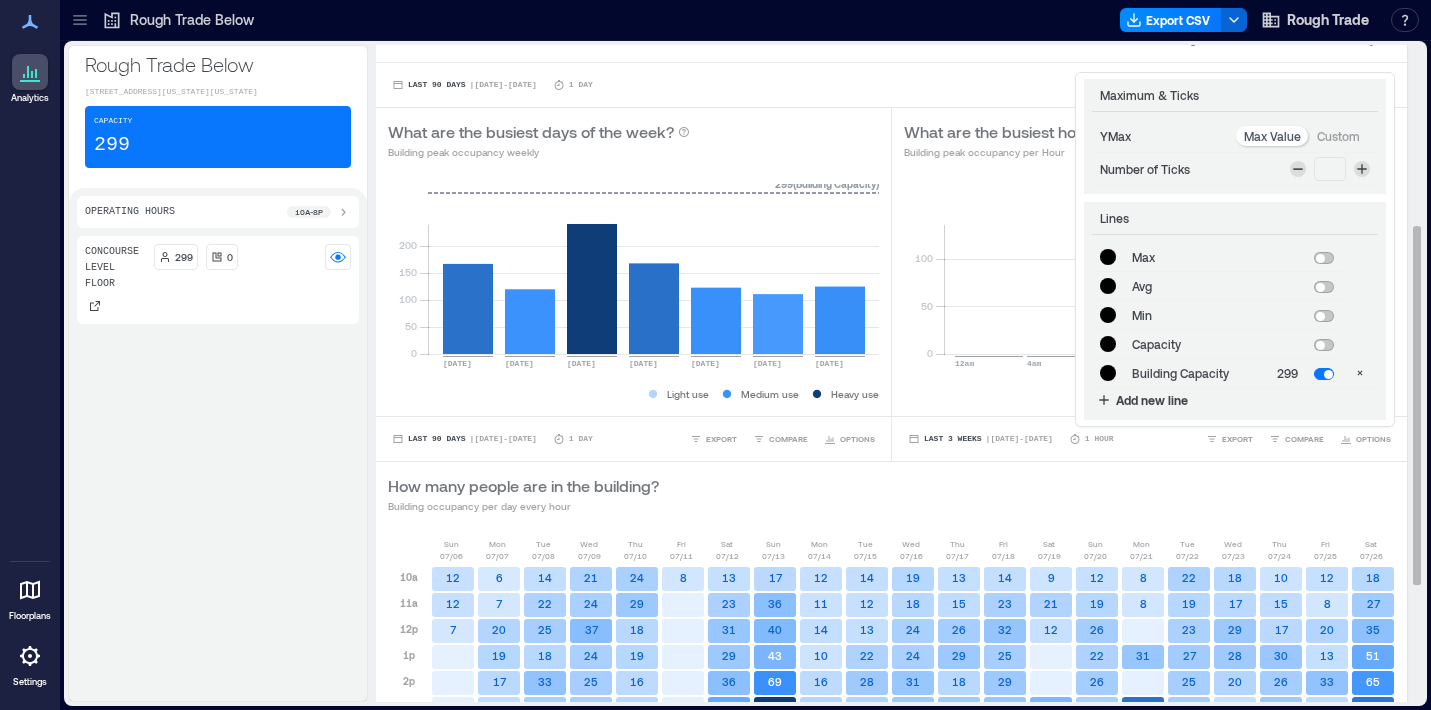 click at bounding box center (1324, 287) 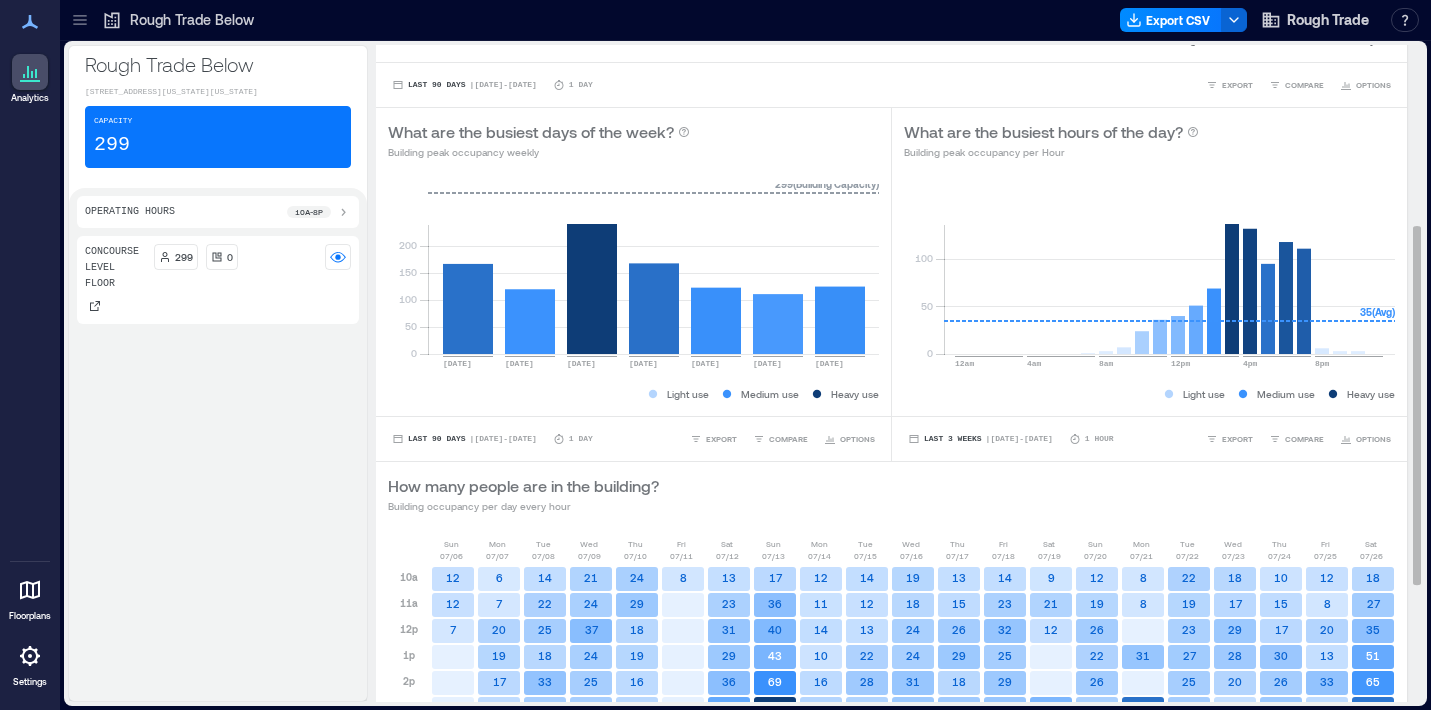 click on "Light use Medium use Heavy use" at bounding box center (1149, 394) 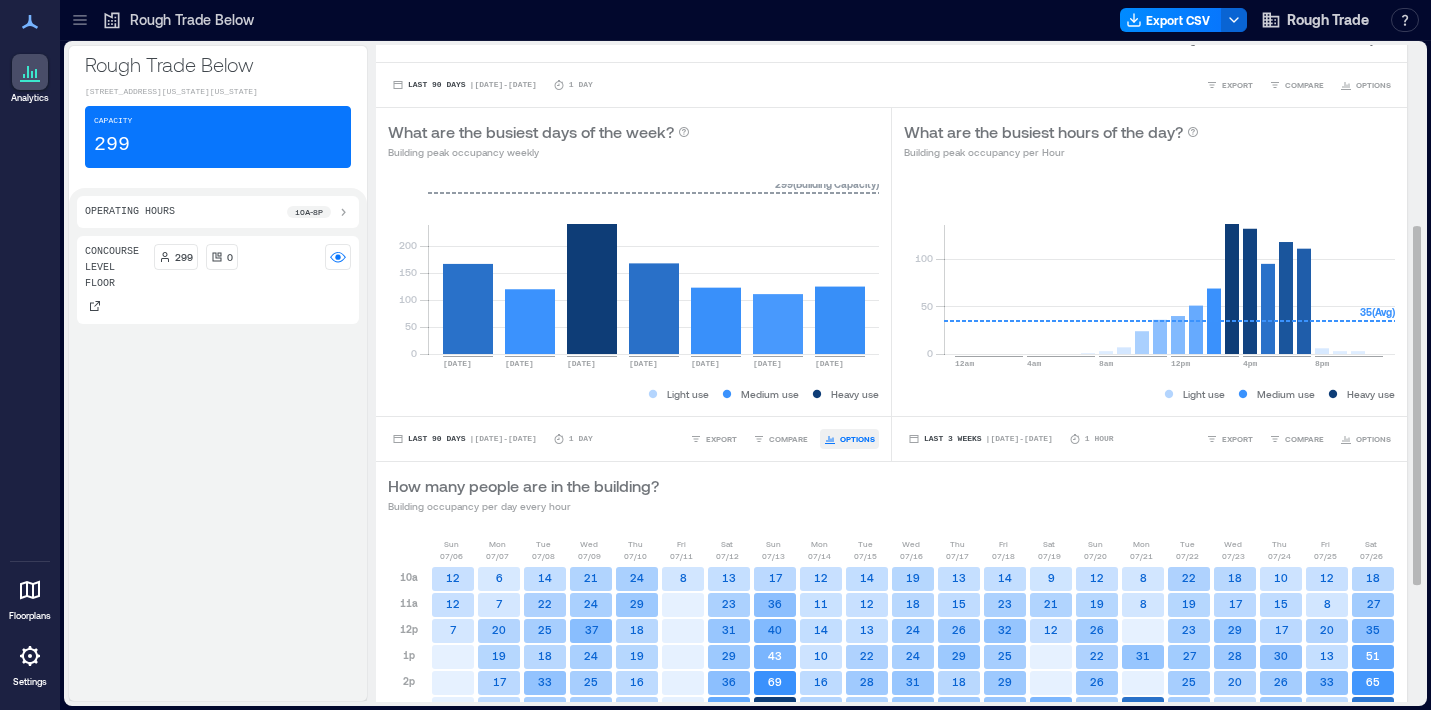 click on "OPTIONS" at bounding box center (857, 439) 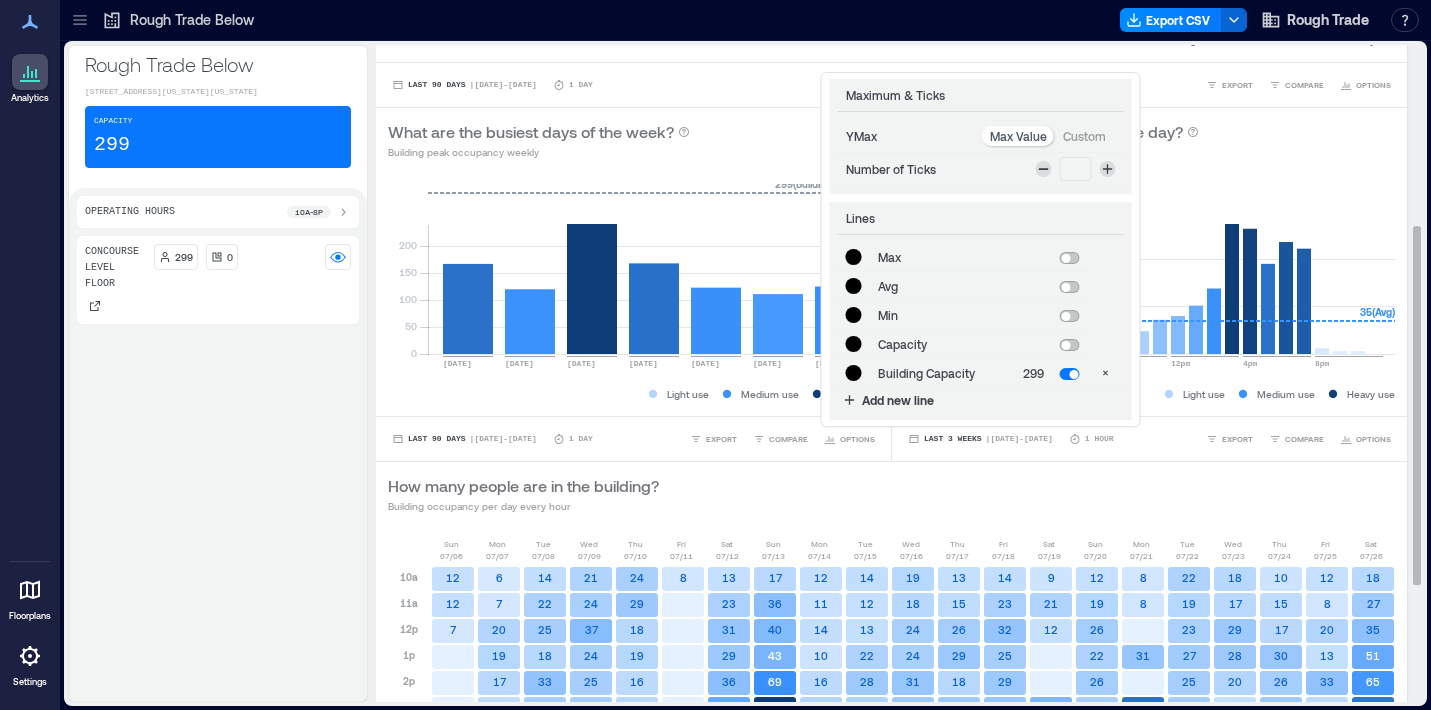 click at bounding box center [1070, 287] 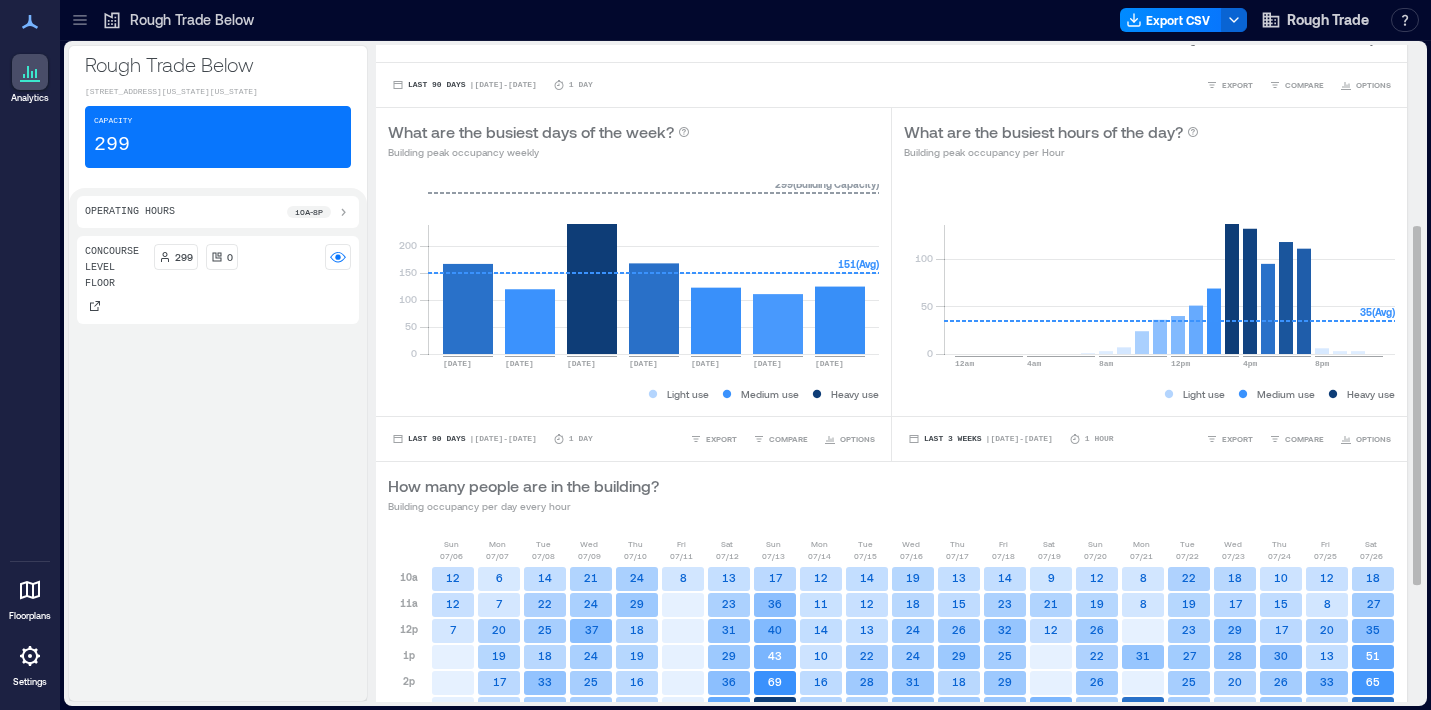 click on "Light use Medium use Heavy use" at bounding box center (633, 394) 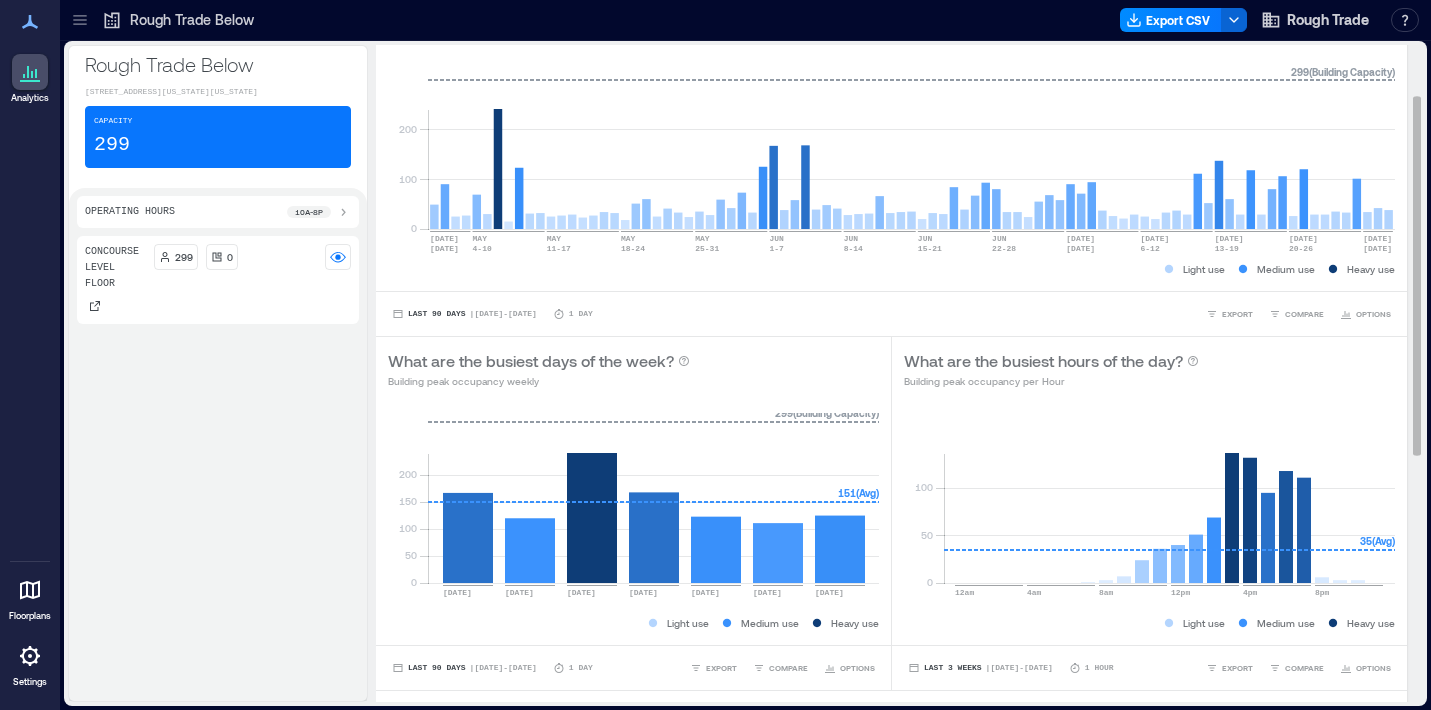 scroll, scrollTop: 90, scrollLeft: 0, axis: vertical 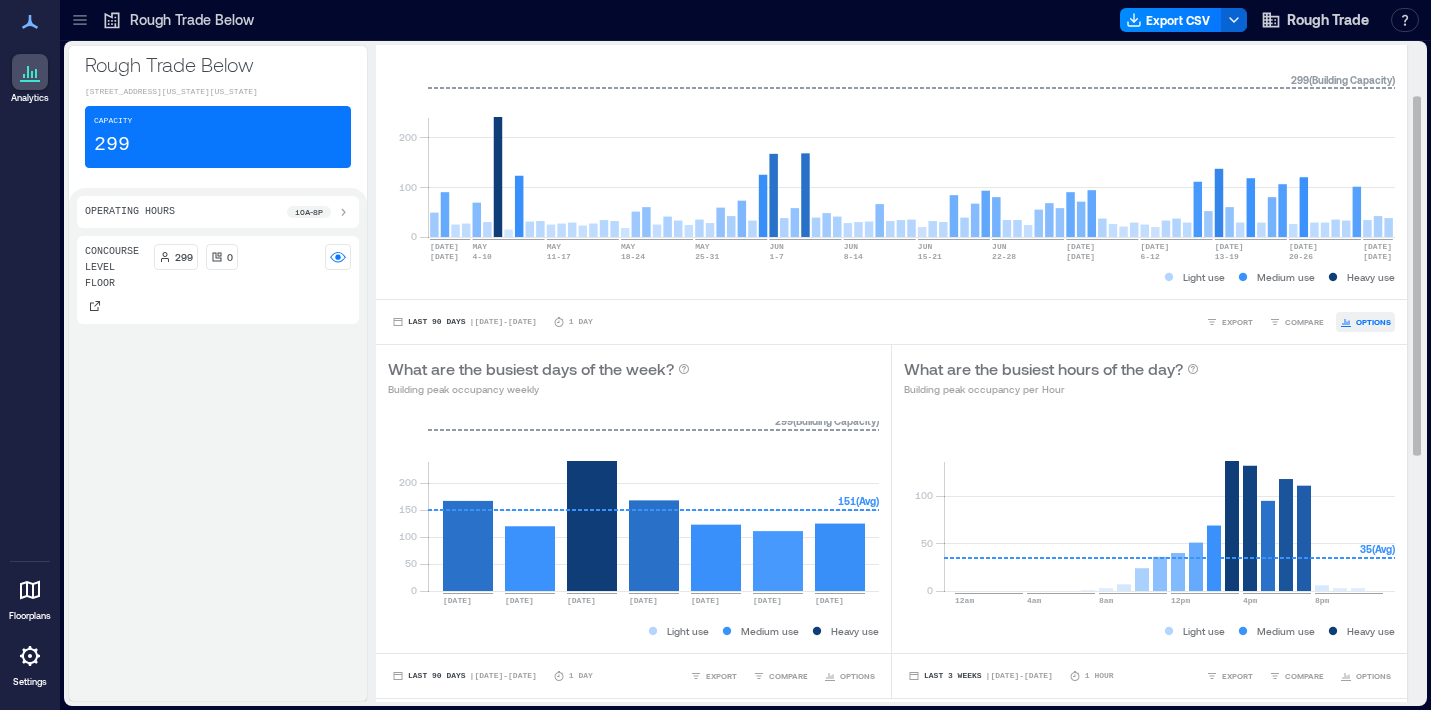 click on "OPTIONS" at bounding box center (1373, 322) 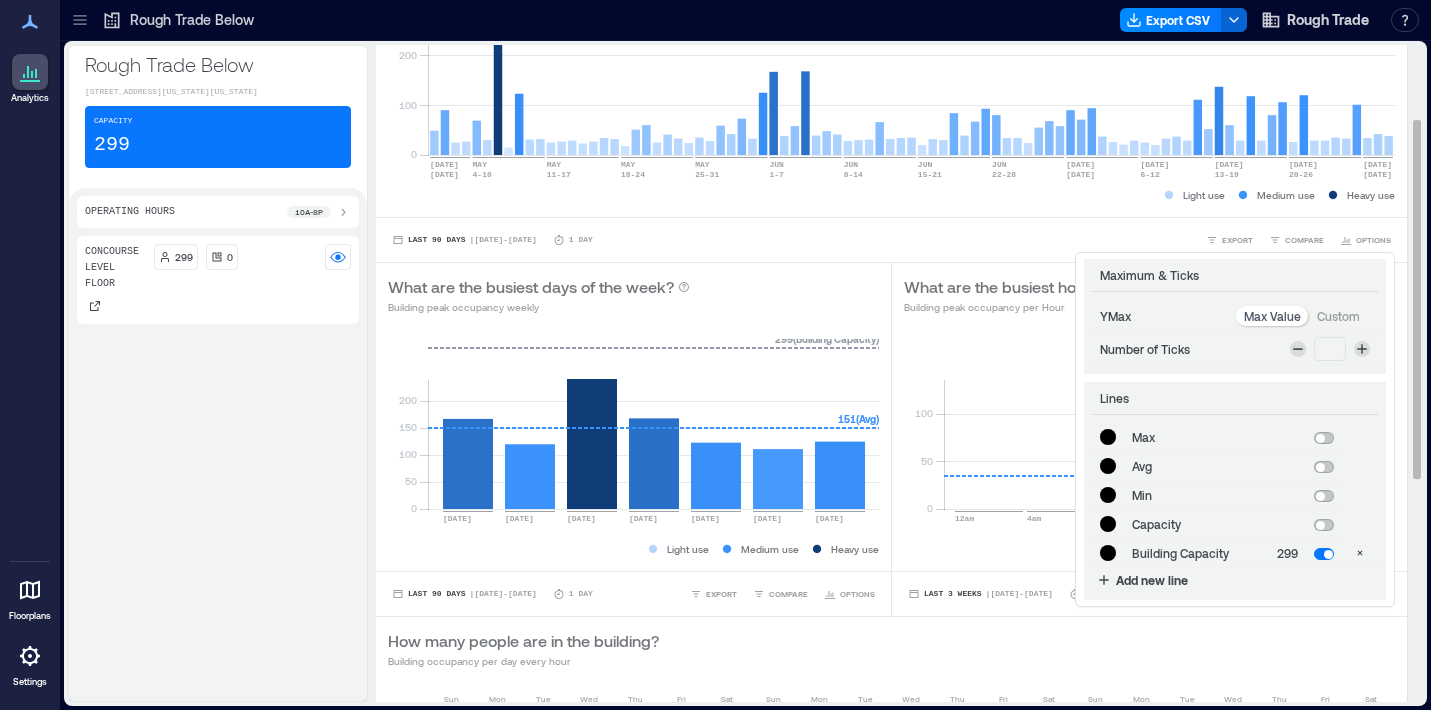 scroll, scrollTop: 174, scrollLeft: 0, axis: vertical 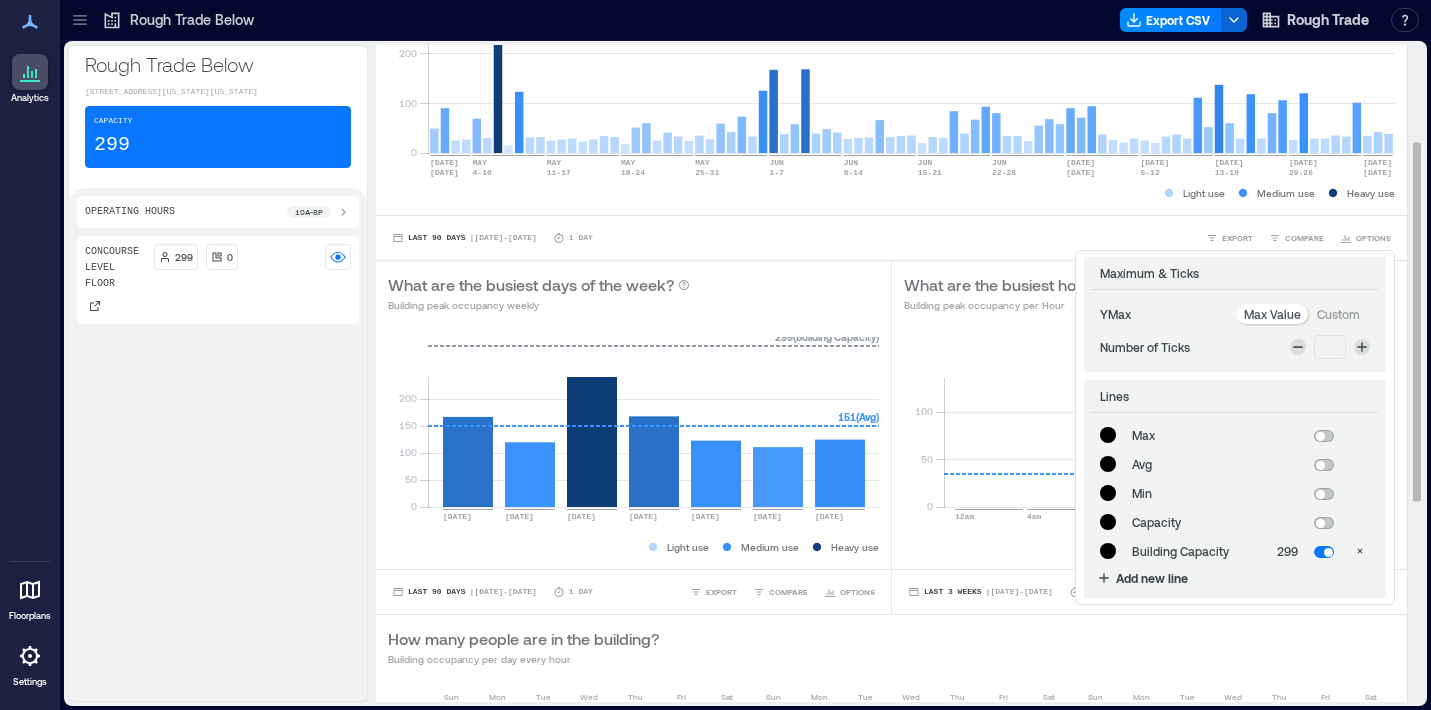 click at bounding box center [1320, 465] 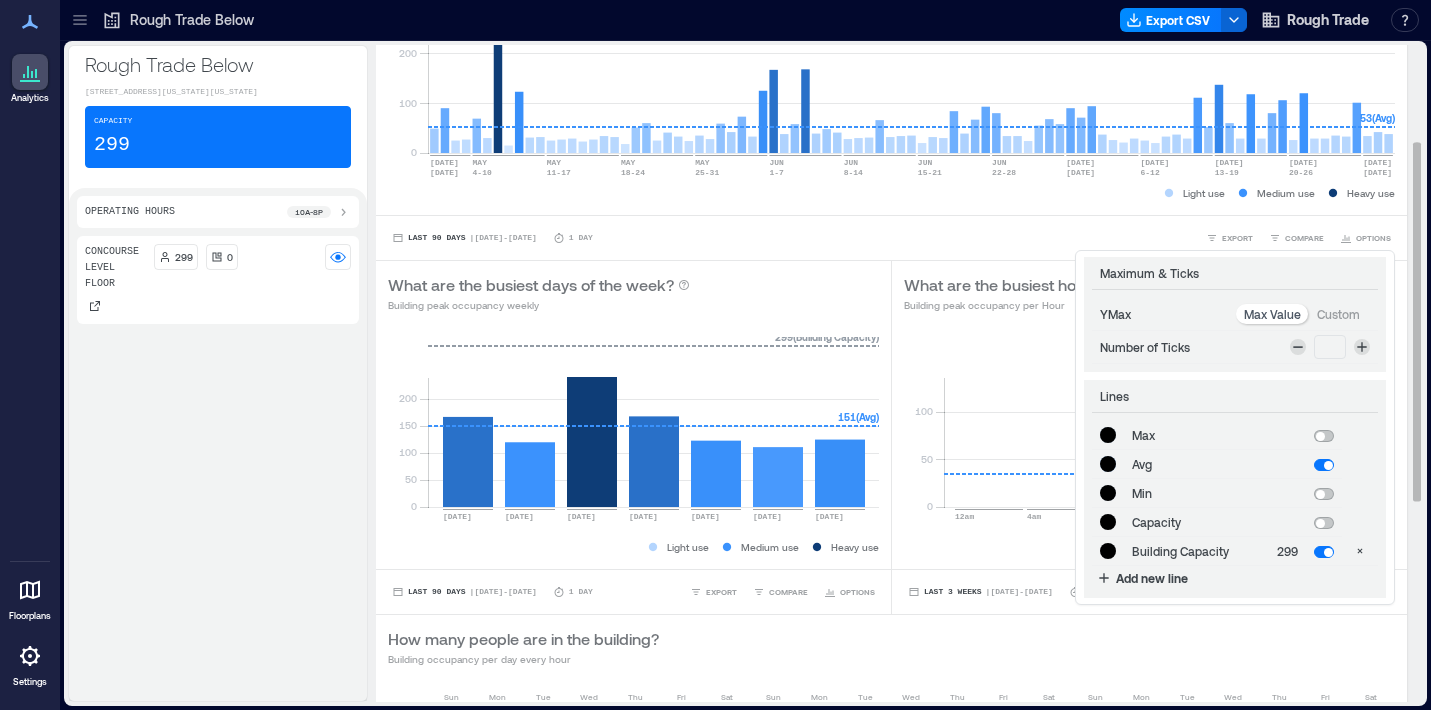 type on "*******" 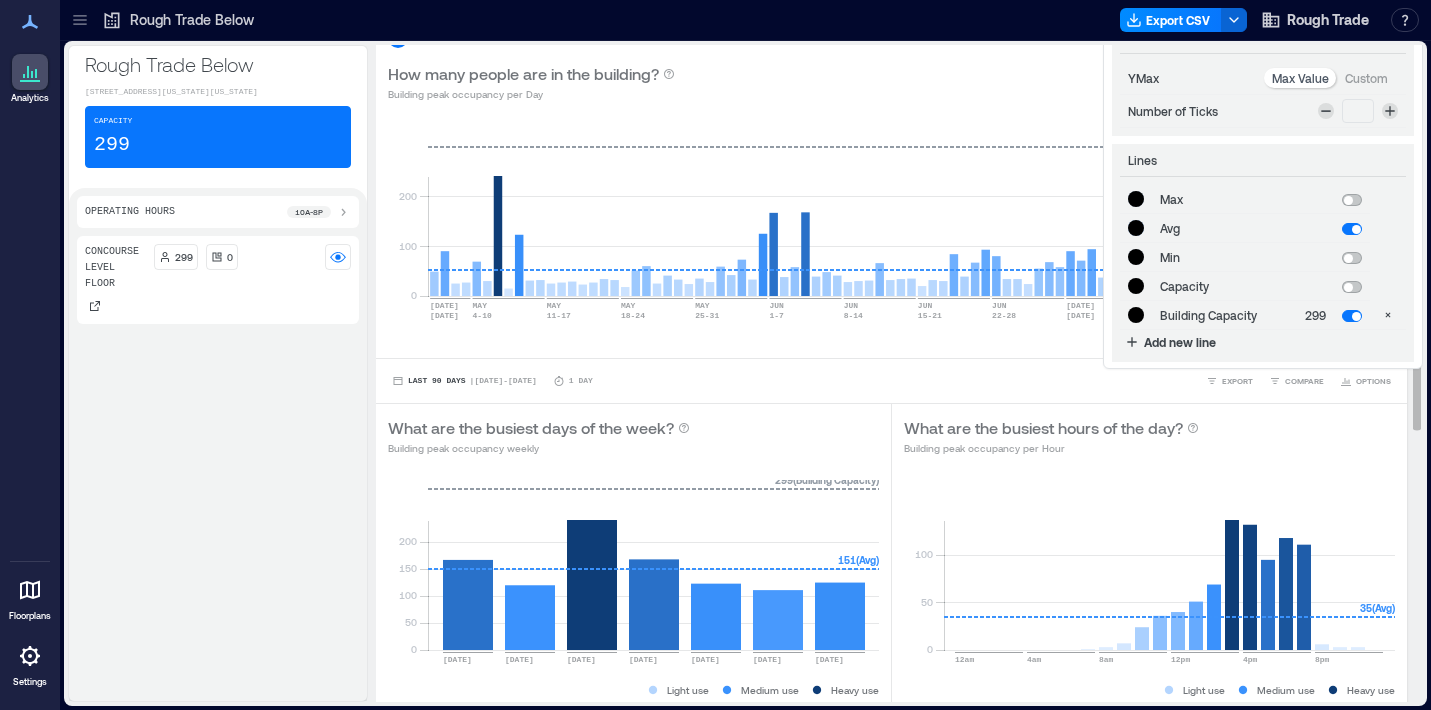 scroll, scrollTop: 62, scrollLeft: 0, axis: vertical 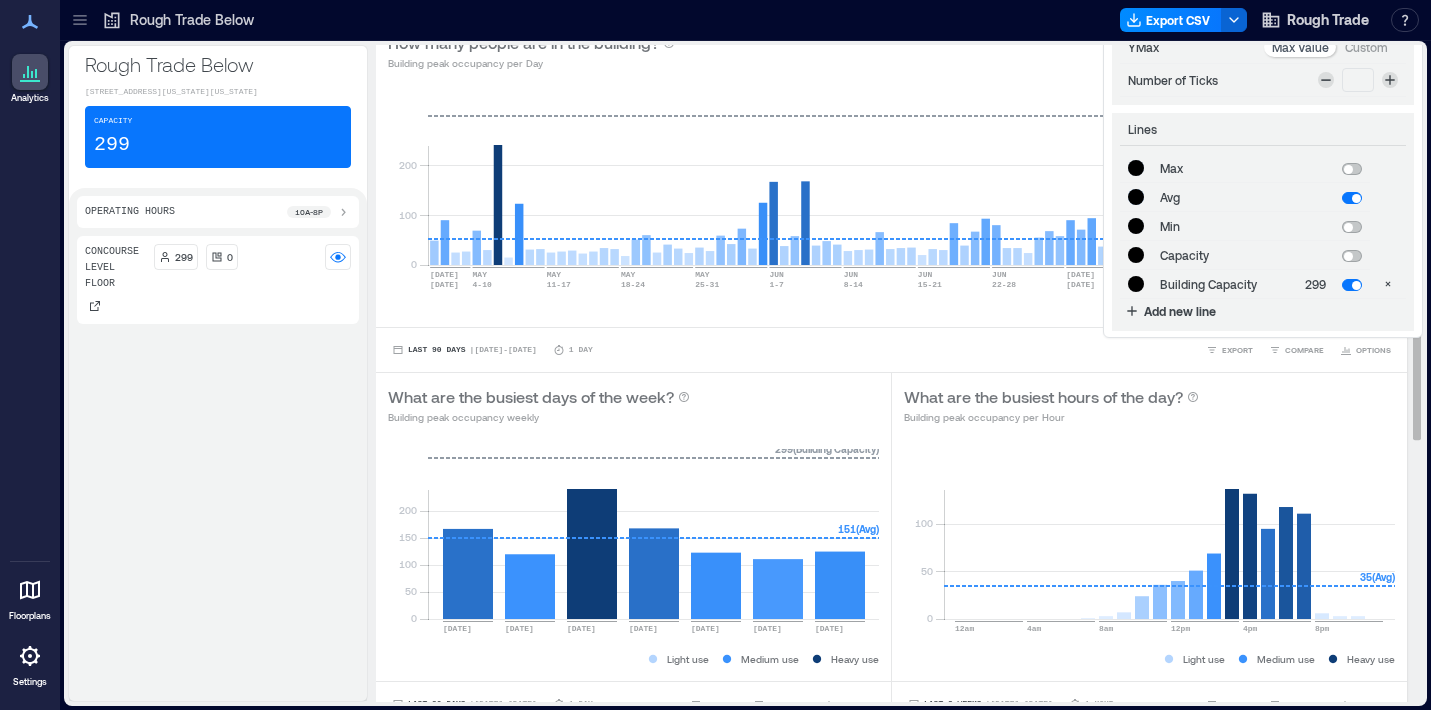 click at bounding box center [1352, 285] 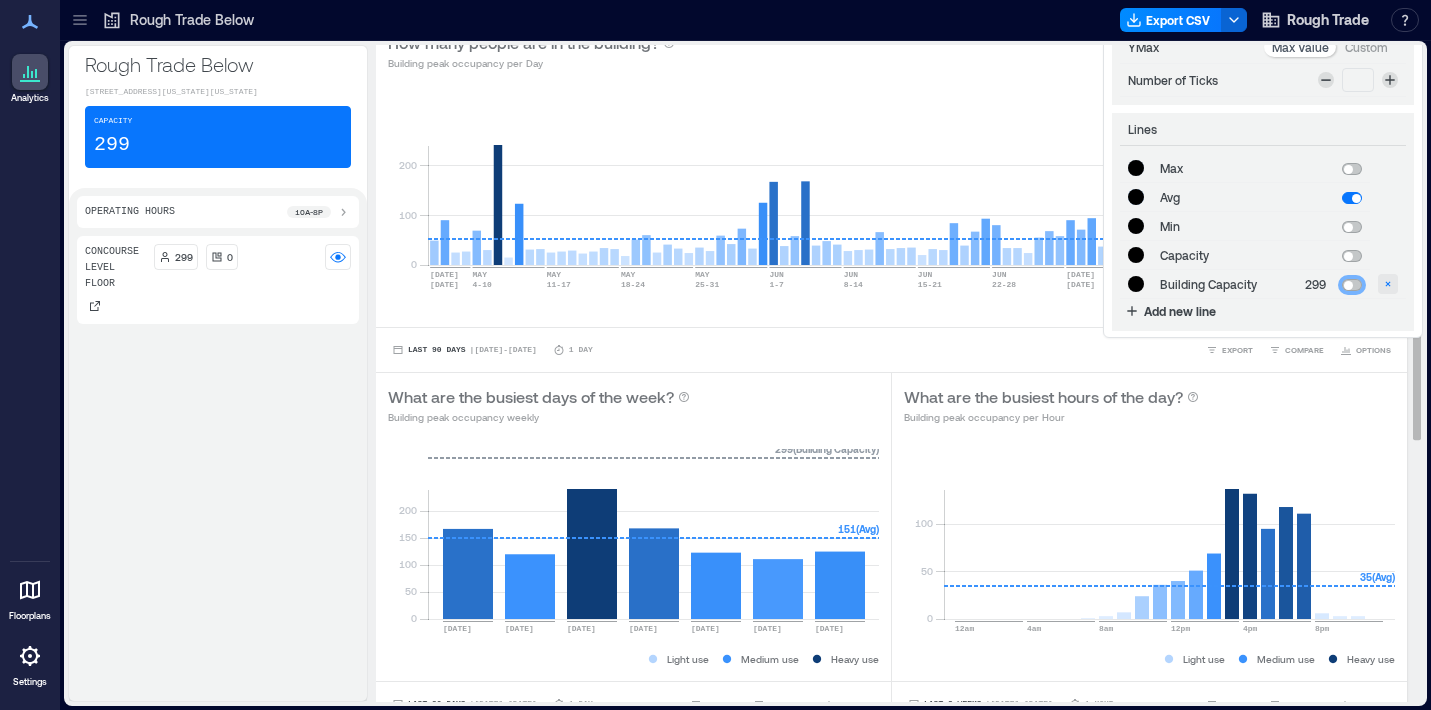 click 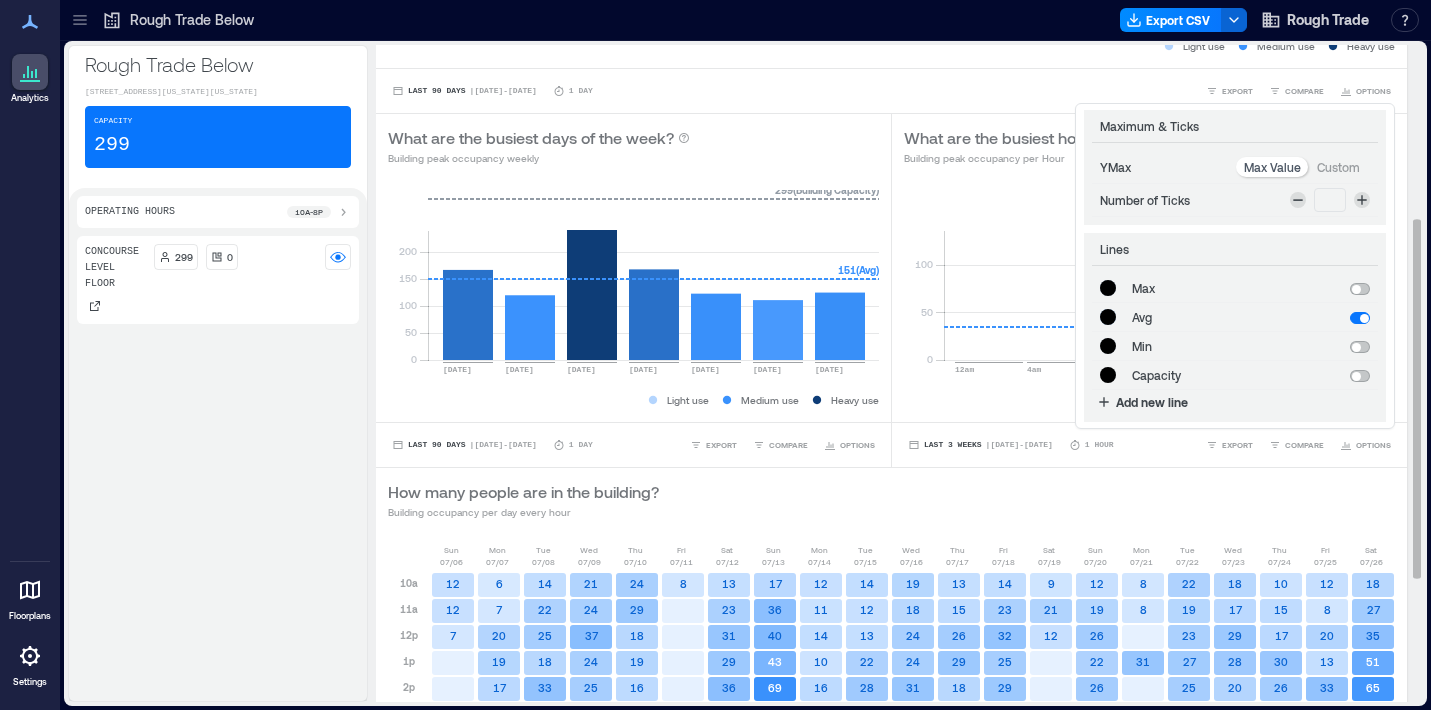 scroll, scrollTop: 315, scrollLeft: 0, axis: vertical 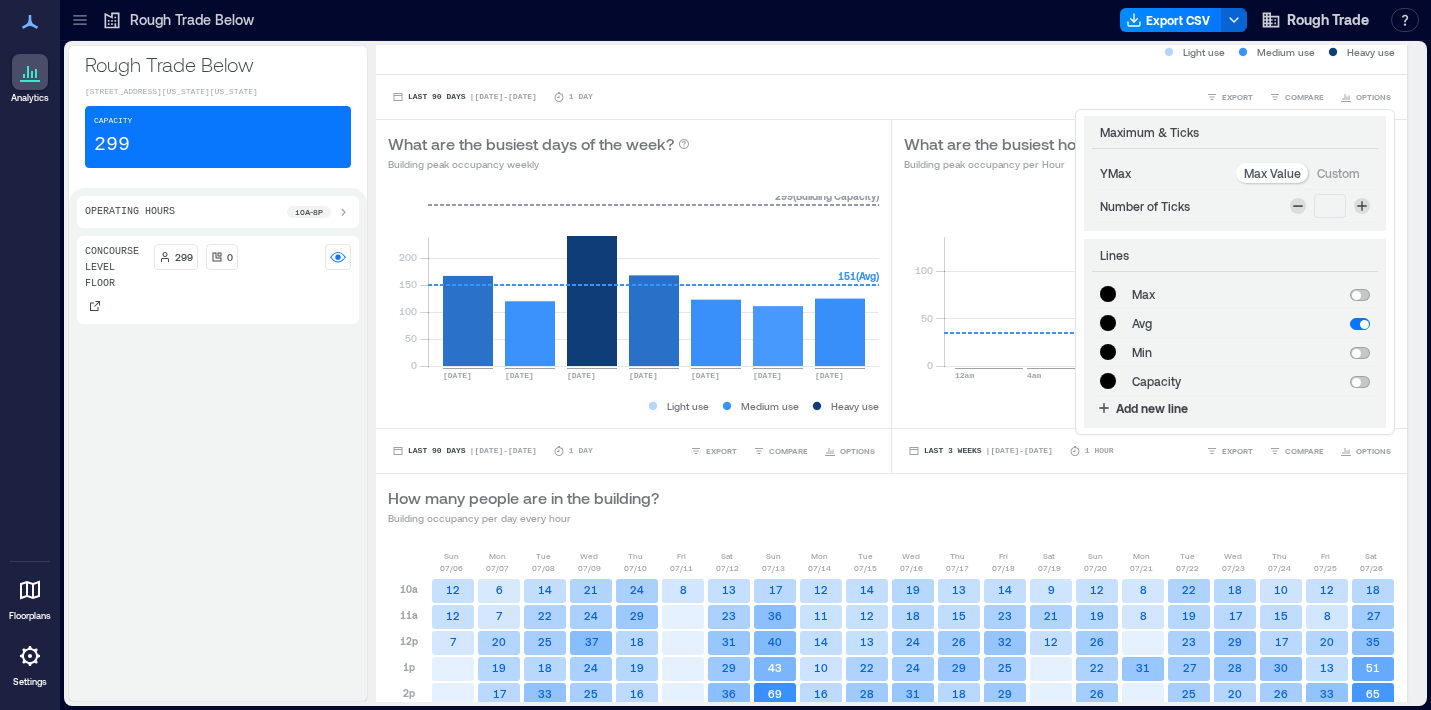 click on "Last 90 Days   |  [DATE]  -  [DATE] 1 Day EXPORT COMPARE OPTIONS Maximum & Ticks YMax Max Value Custom Number of Ticks * Lines ******* Max ******* Avg ******* Min ******* Capacity Add new line" at bounding box center (891, 97) 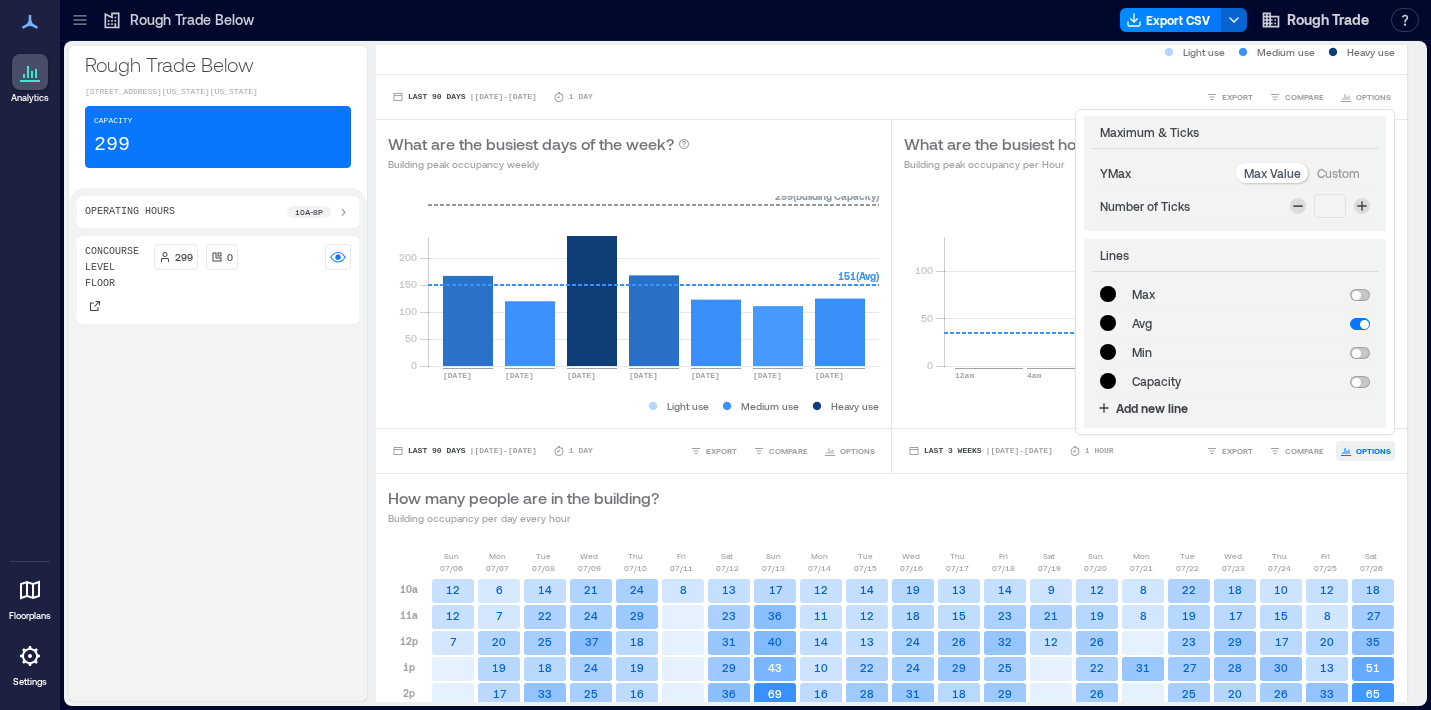 click on "OPTIONS" at bounding box center (1373, 451) 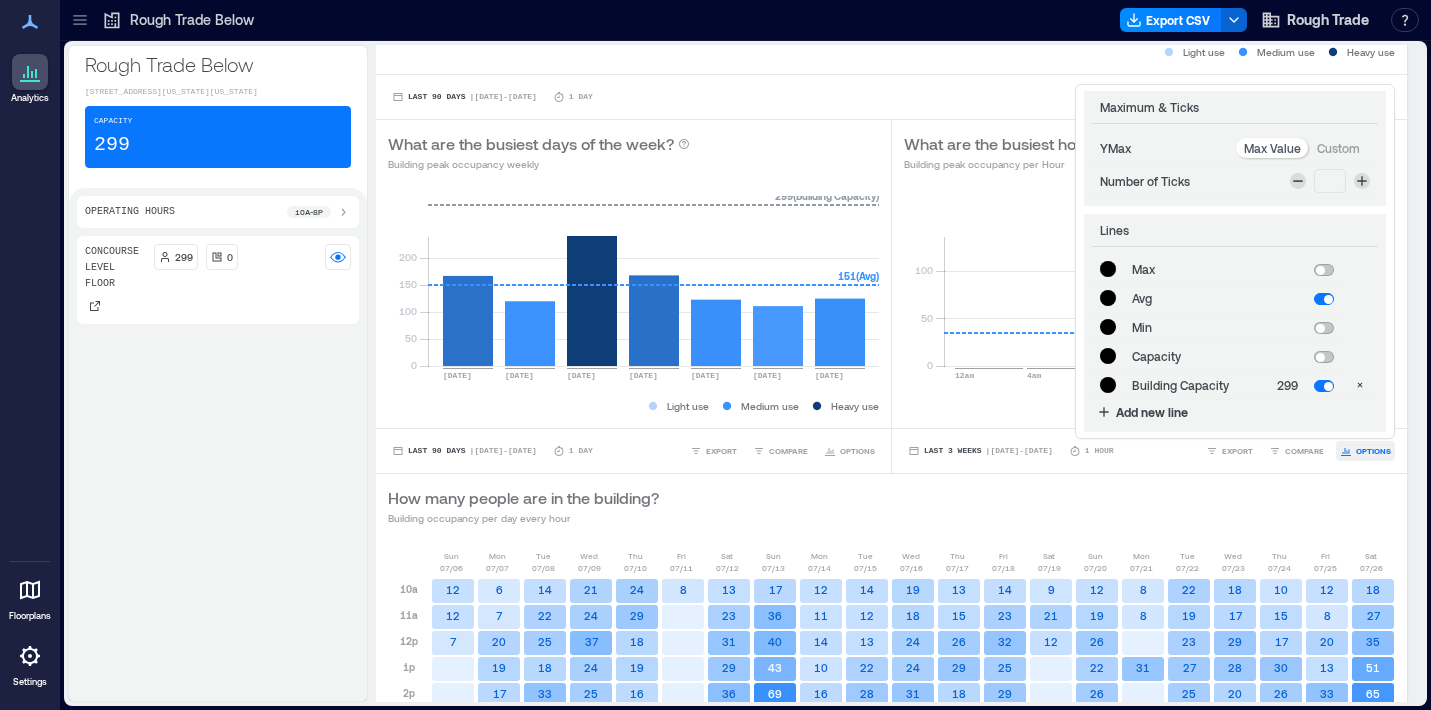 click on "OPTIONS" at bounding box center [1373, 451] 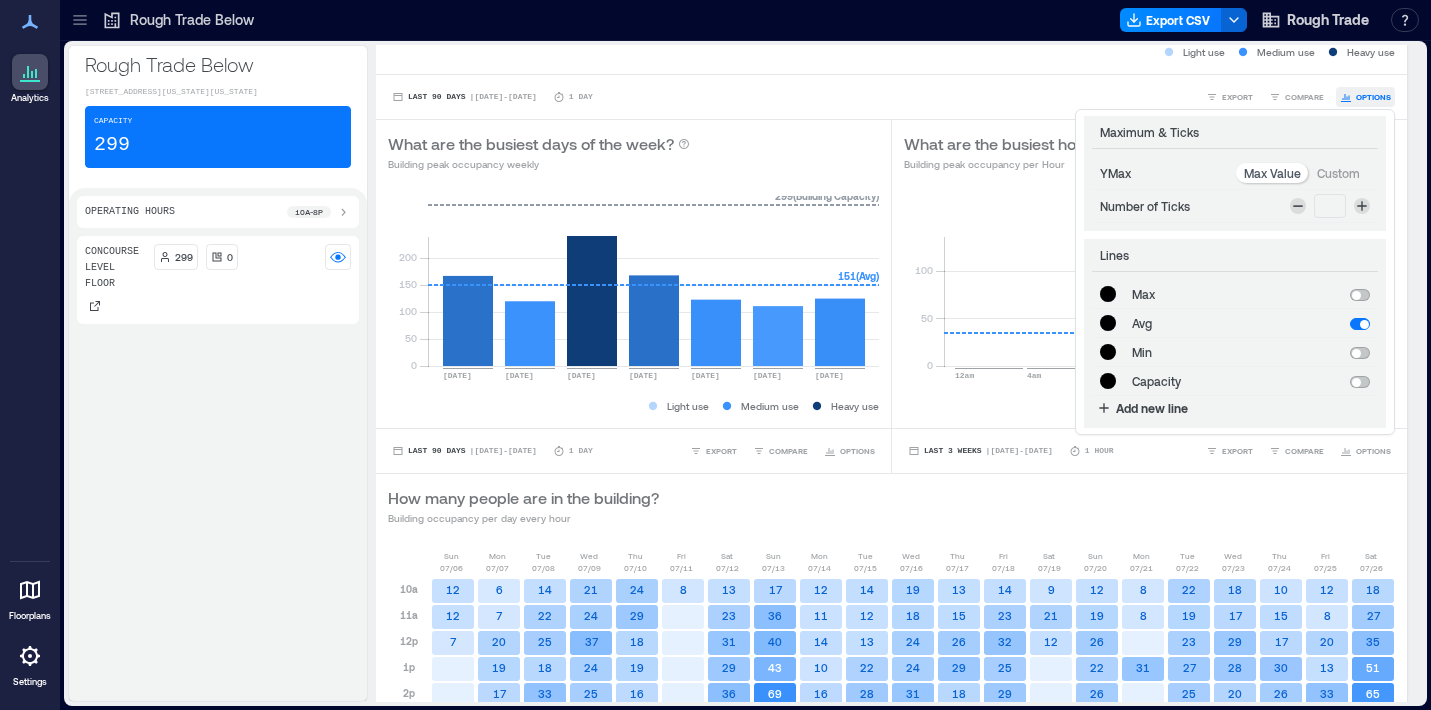 click on "OPTIONS" at bounding box center (1373, 97) 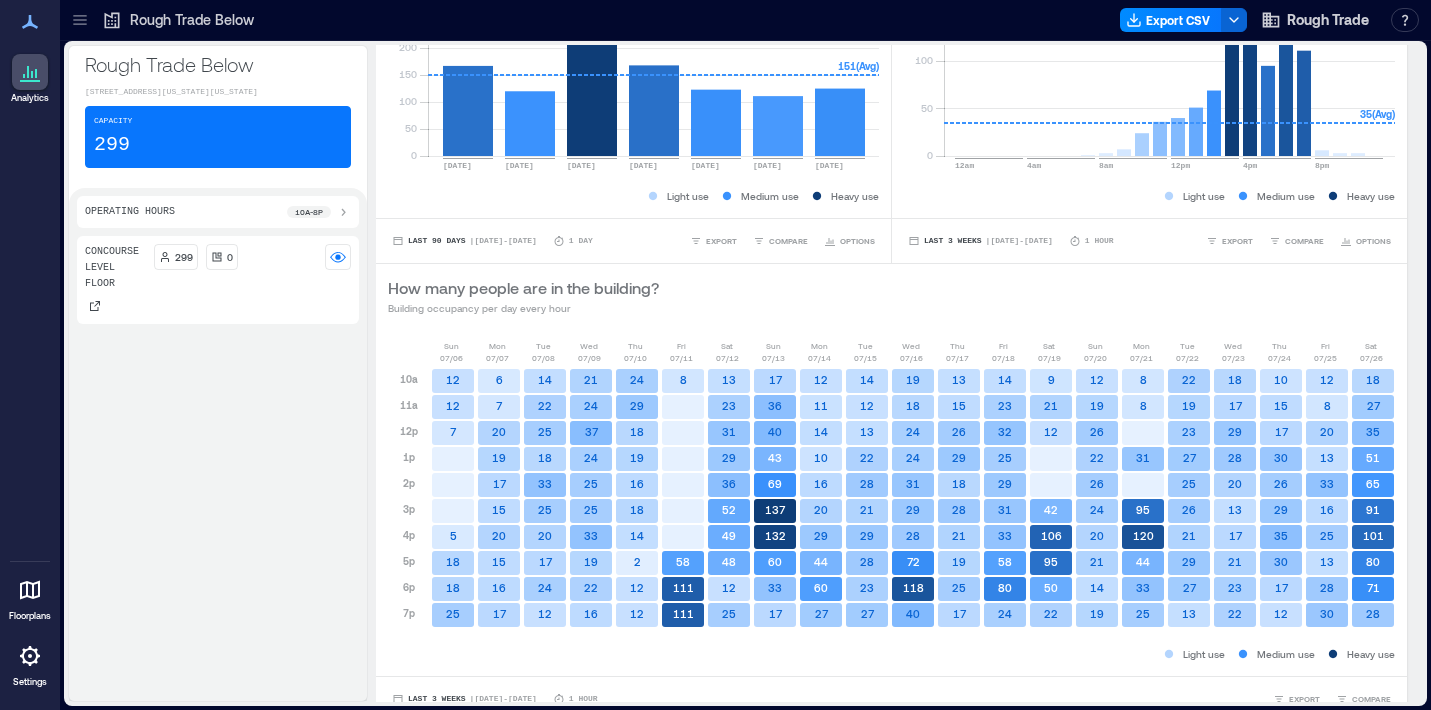 scroll, scrollTop: 544, scrollLeft: 0, axis: vertical 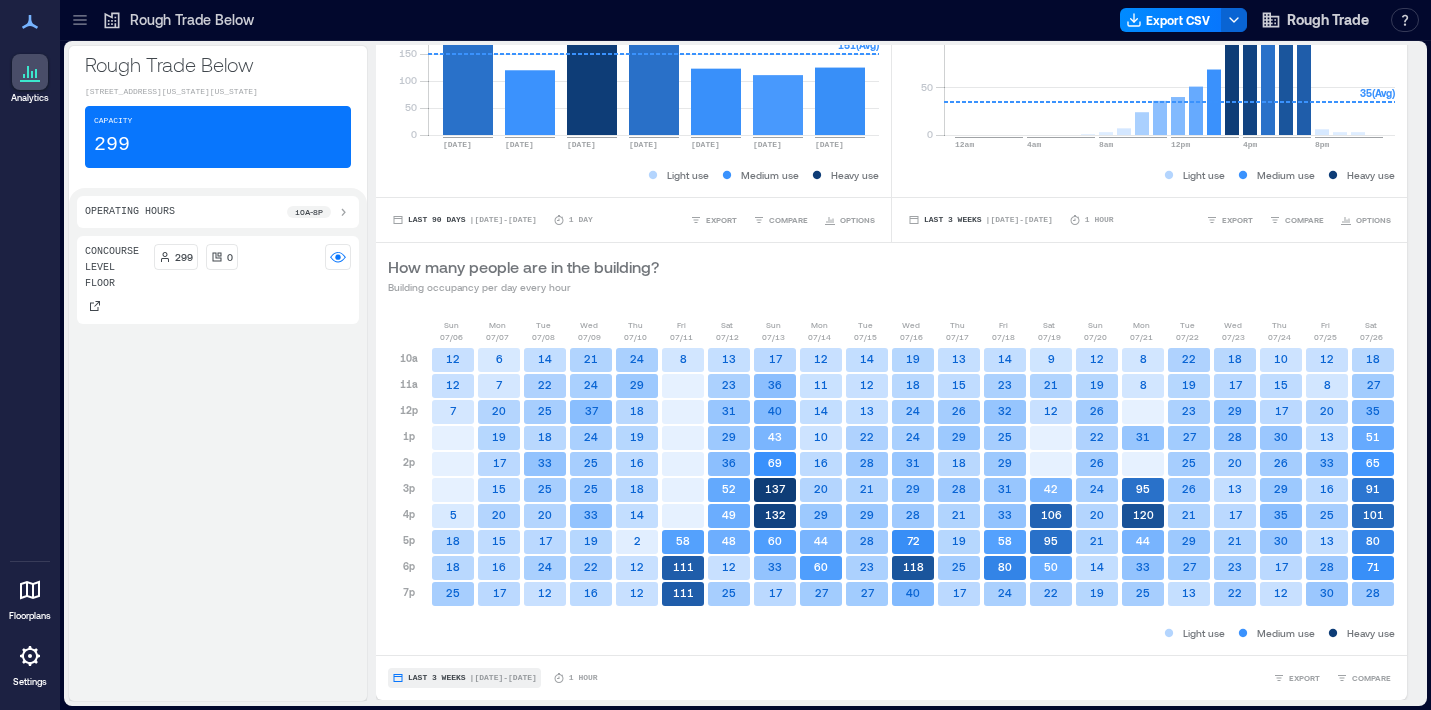 click on "Last 3 Weeks" at bounding box center [437, 678] 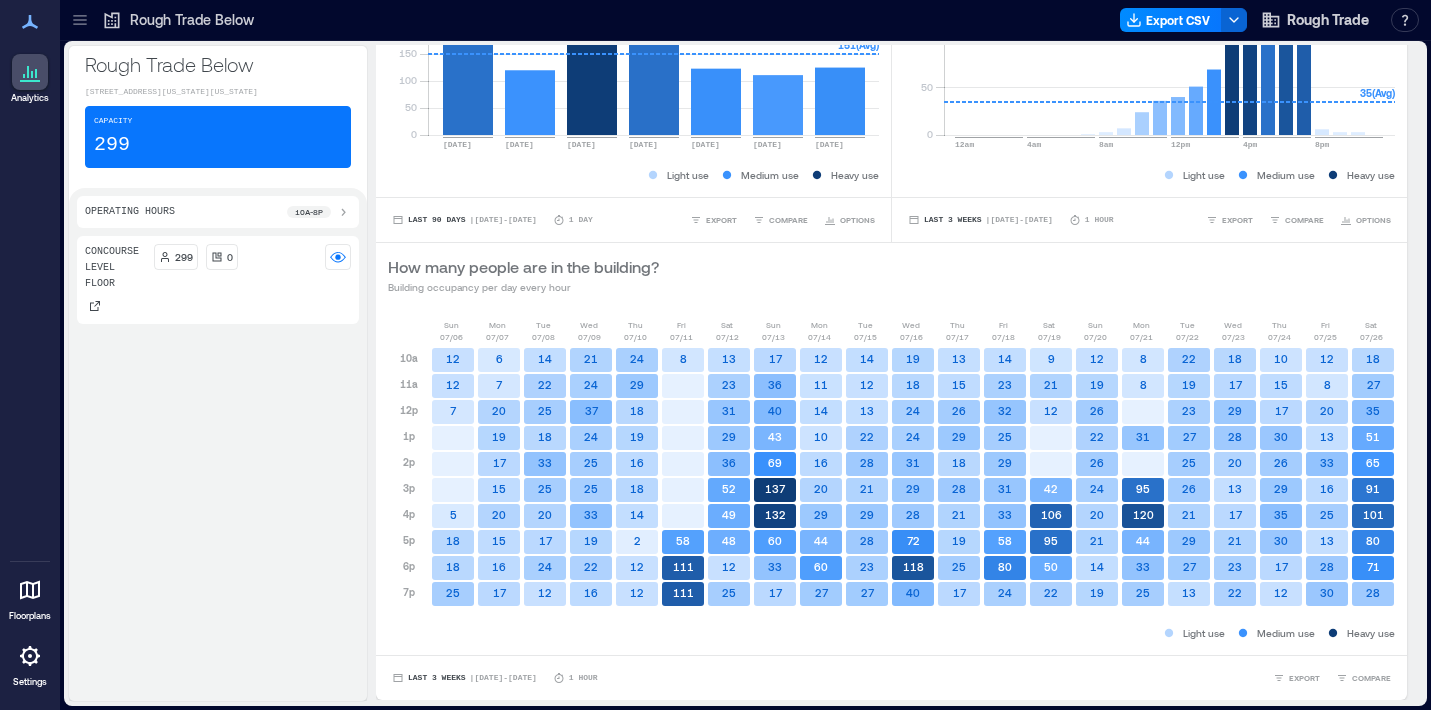 click on "[DATE] [DATE] [DATE] [DATE] [DATE] [DATE] [DATE] [DATE] [DATE] [DATE] [DATE] [DATE] [DATE] [DATE] [DATE] [DATE] [DATE] [DATE] [DATE] [DATE] [DATE] 10a 11a 12p 1p 2p 3p 4p 5p 6p 7p 12 12 7 5 18 18 25 6 7 20 19 17 15 20 15 16 17 14 22 25 18 33 25 20 17 24 12 21 24 37 24 25 25 33 19 22 16 24 29 18 19 16 18 14 2 12 12 8 58 111 111 13 23 31 29 36 52 49 48 12 25 17 36 40 43 69 137 132 60 33 17 12 11 14 10 16 20 29 44 60 27 14 12 13 22 28 21 29 28 23 27 19 18 24 24 31 29 28 72 118 40 13 15 26 29 18 28 21 19 25 17 14 23 32 25 29 31 33 58 80 24 9 21 12 42 106 95 50 22 12 19 26 22 26 24 20 21 14 19 8 8 31 95 120 44 33 25 22 19 23 27 25 26 21 29 27 13 18 17 29 28 20 13 17 21 23 22 10 15 17 30 26 29 35 30 17 12 12 8 20 13 33 16 25 13 28 30 18 27 35 51 65 91 101 80 71 28 Light use Medium use Heavy use" at bounding box center (891, 481) 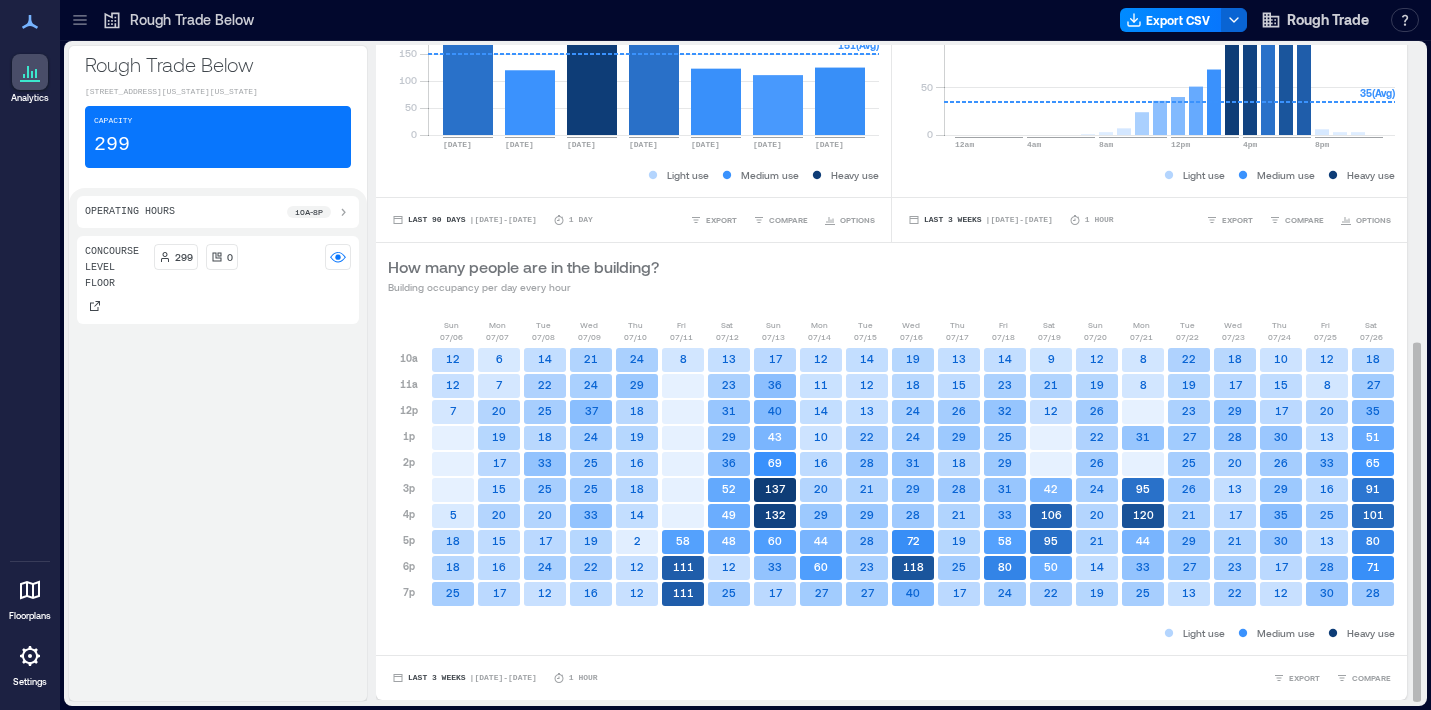 click 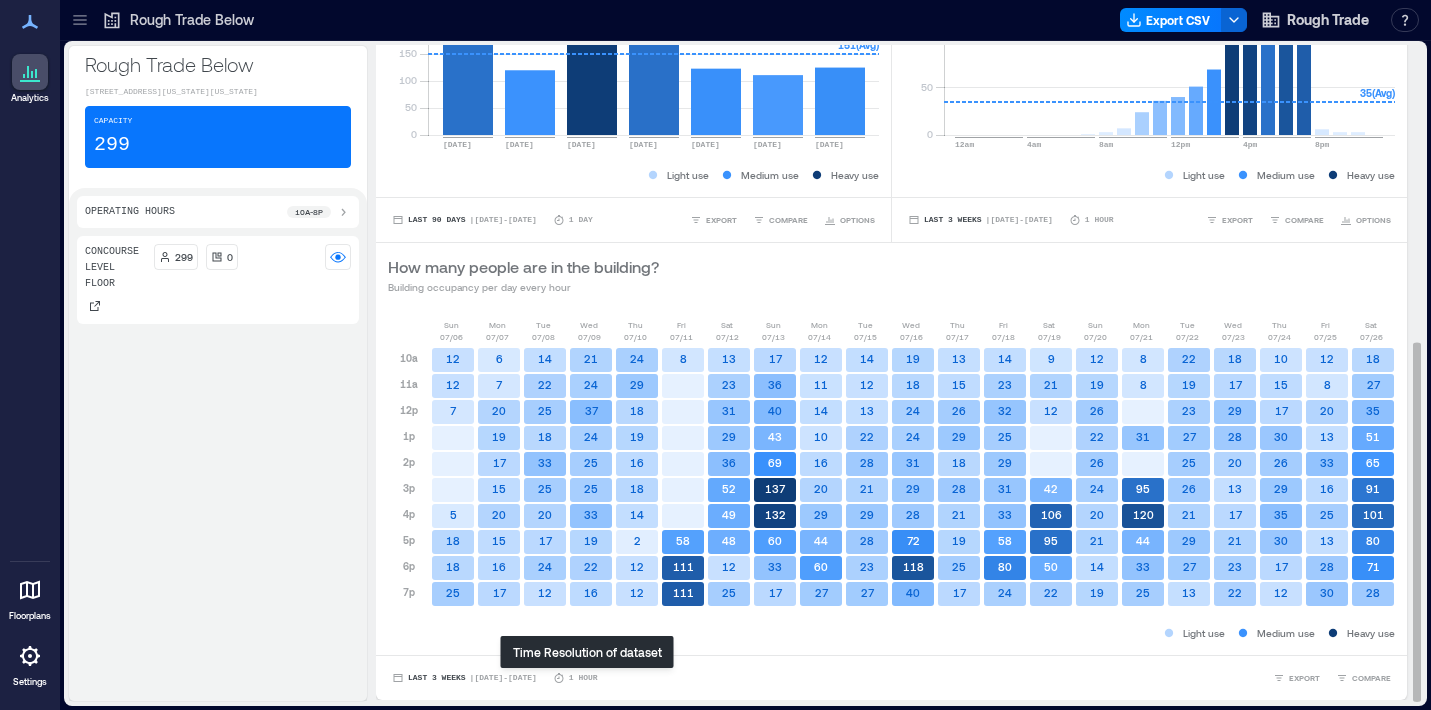 click on "1 Hour" at bounding box center [583, 678] 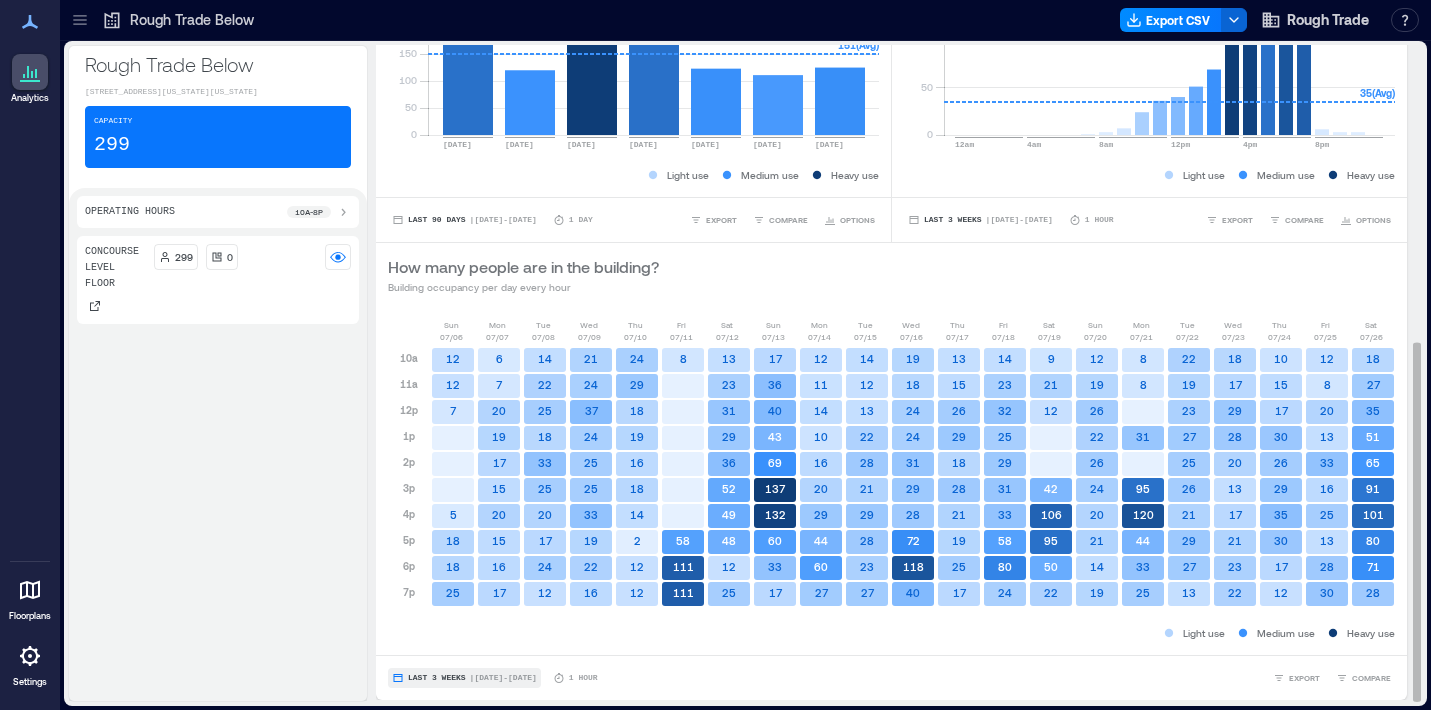click on "|  [DATE]  -  [DATE]" at bounding box center [503, 678] 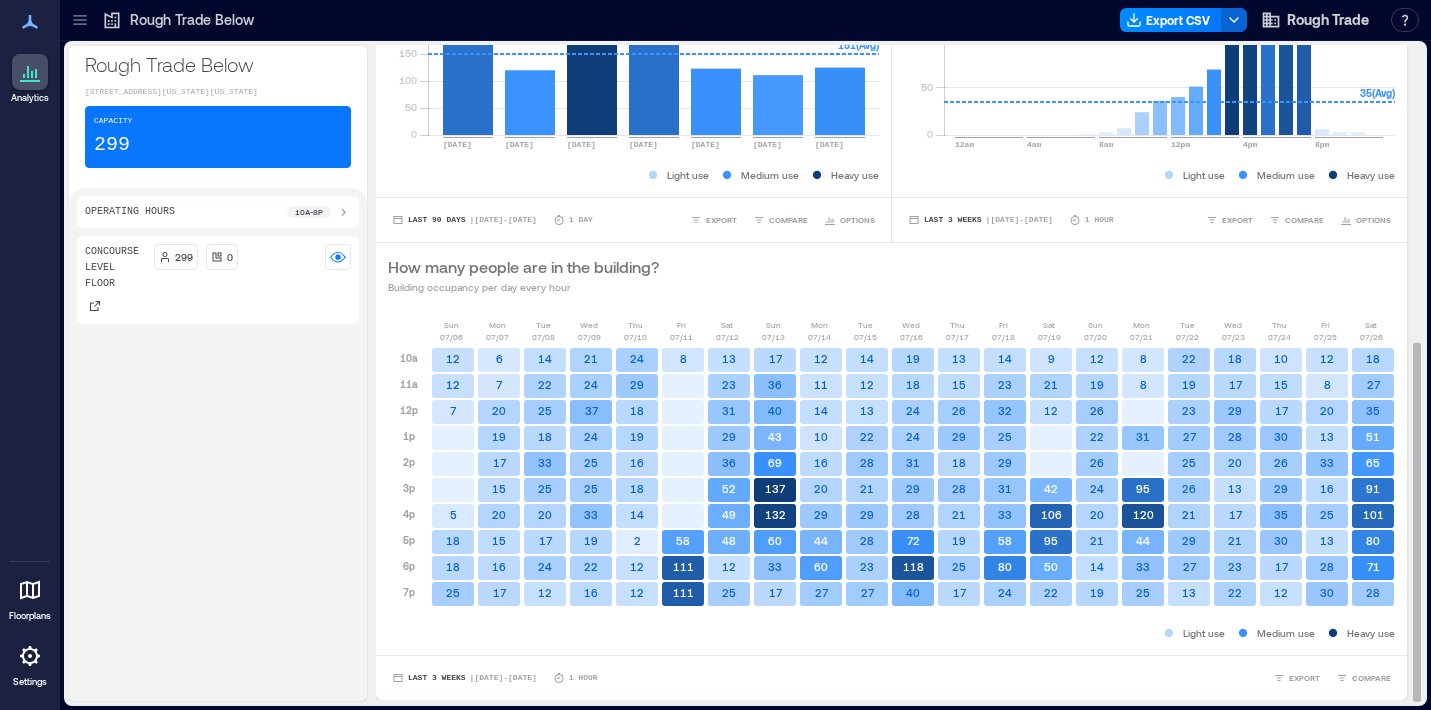 click on "Last 3 Weeks   |  [DATE]  -  [DATE] 1 Hour EXPORT COMPARE" at bounding box center [891, 677] 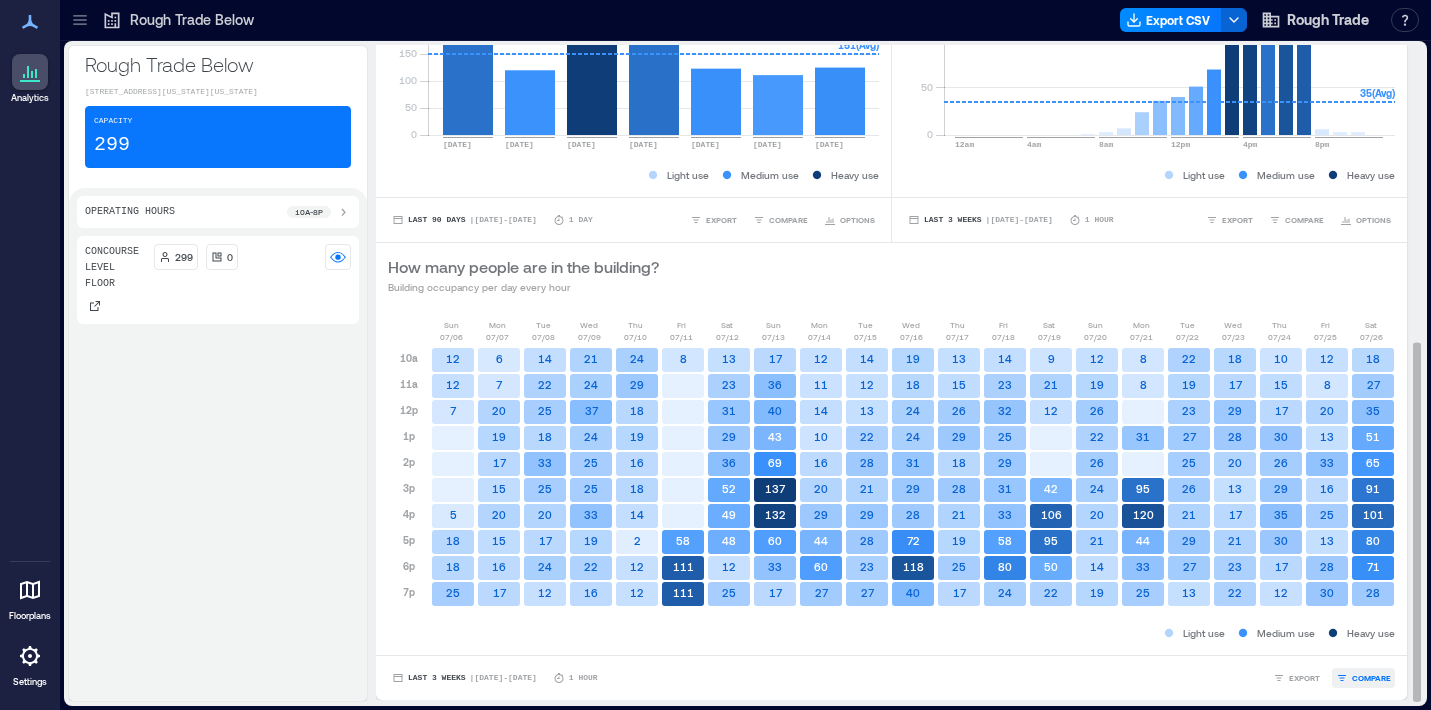 click on "COMPARE" at bounding box center [1371, 678] 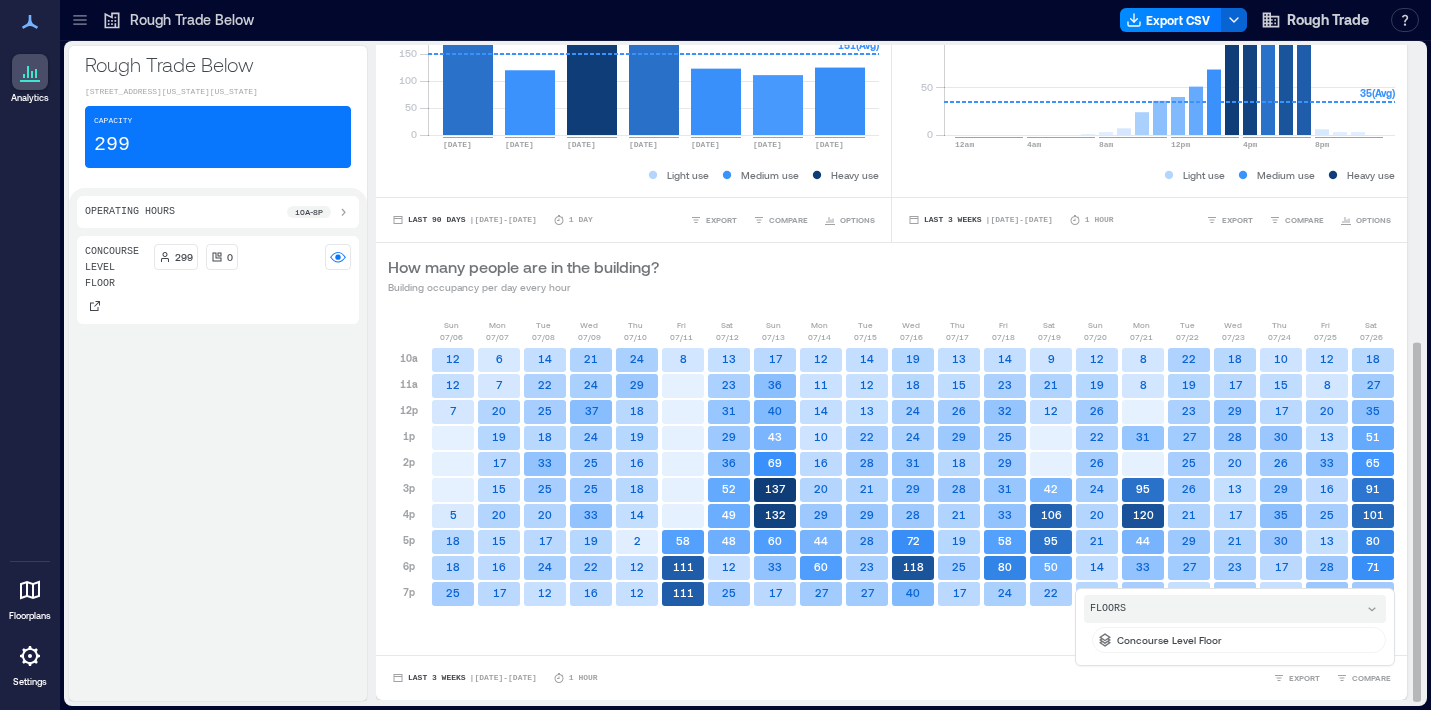 click 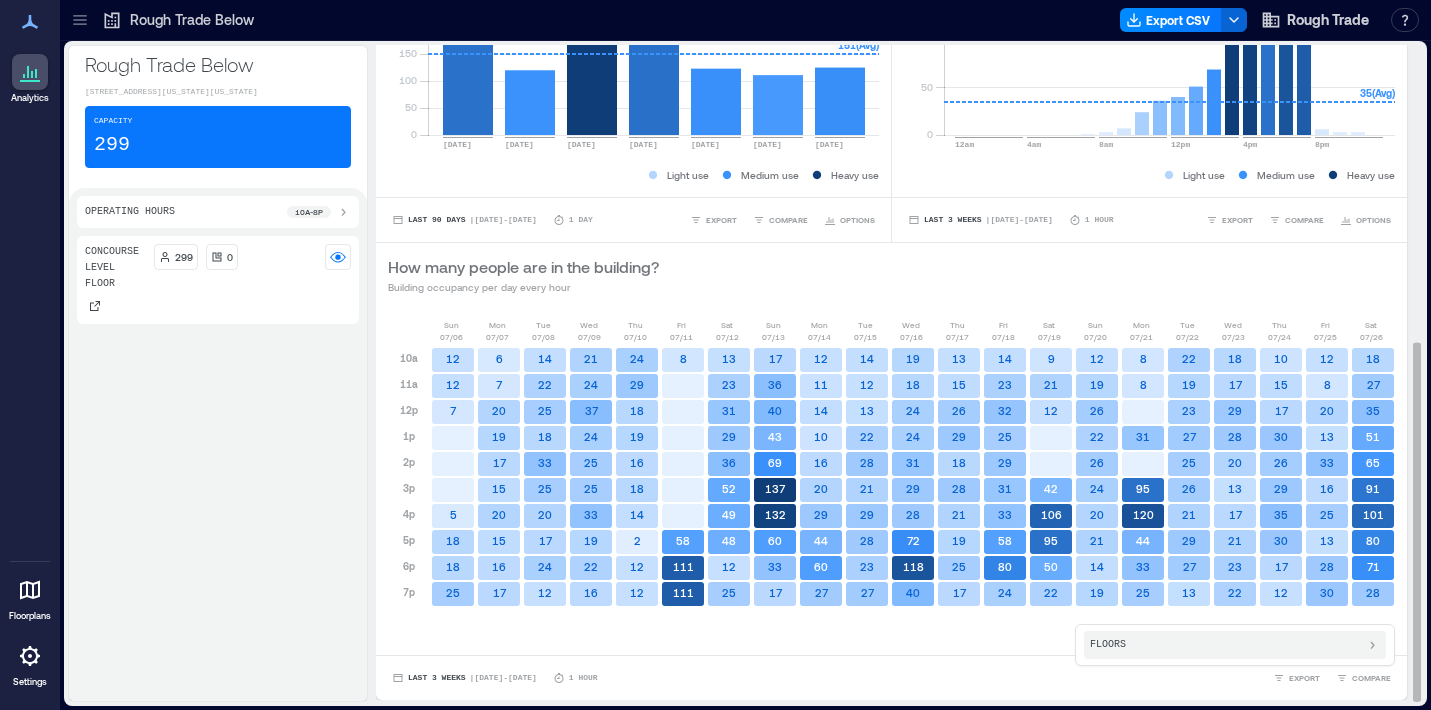 click 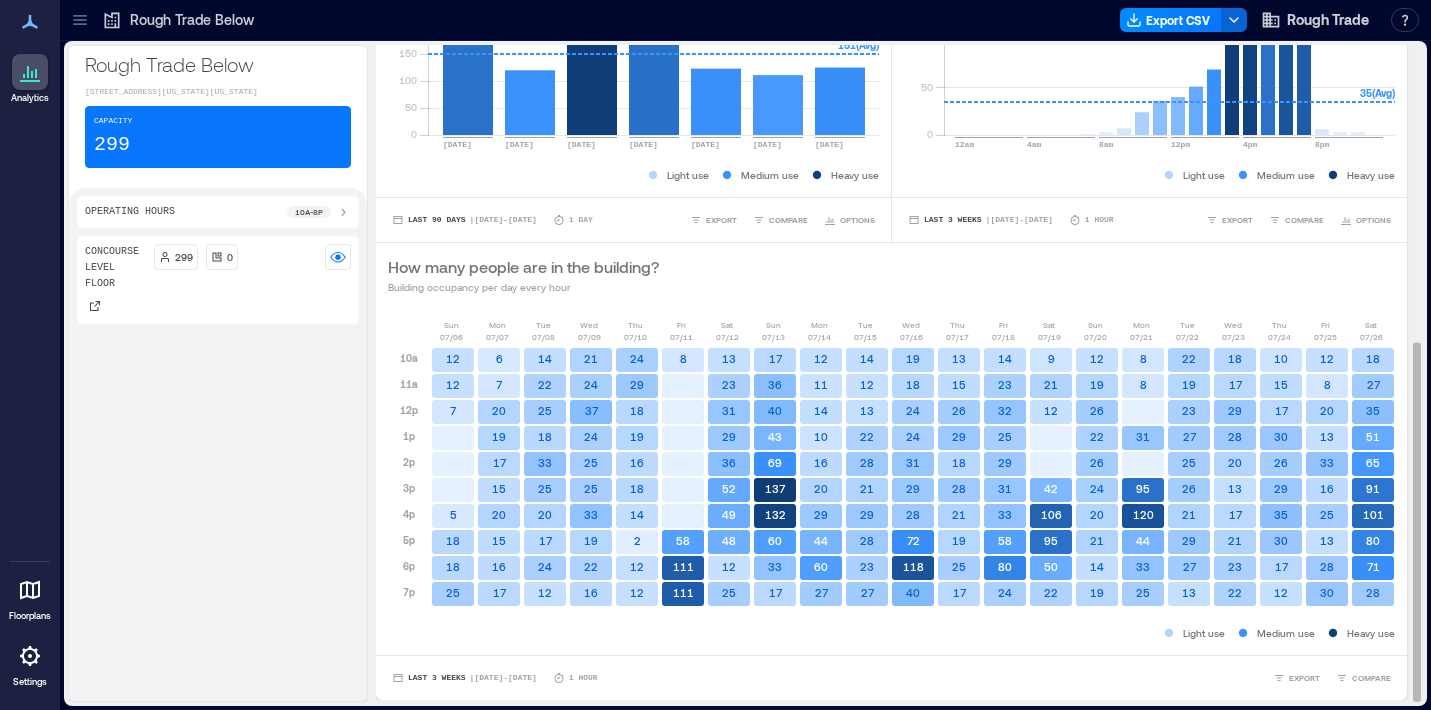 click on "Light use Medium use Heavy use" at bounding box center (891, 633) 